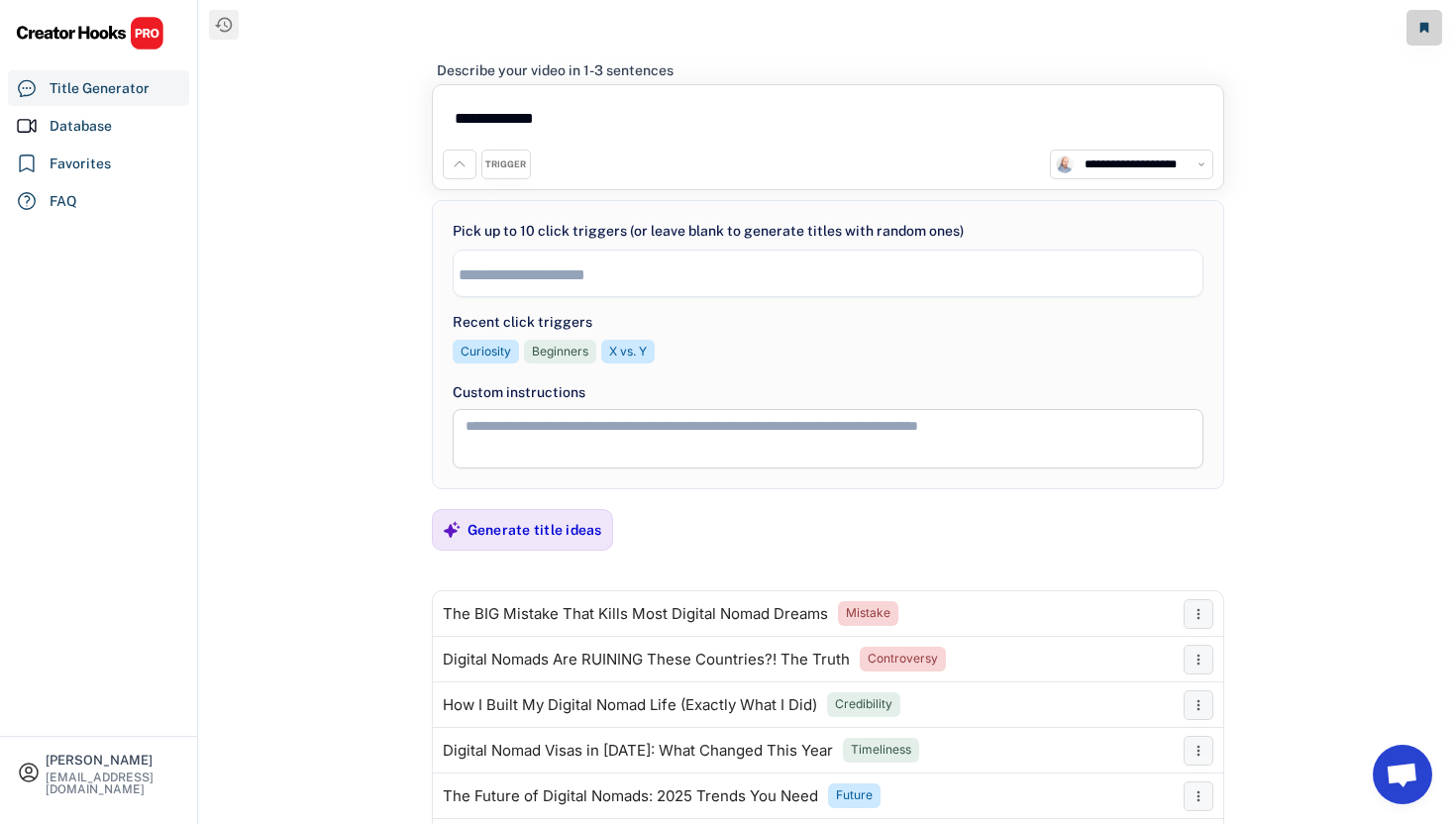 select on "**********" 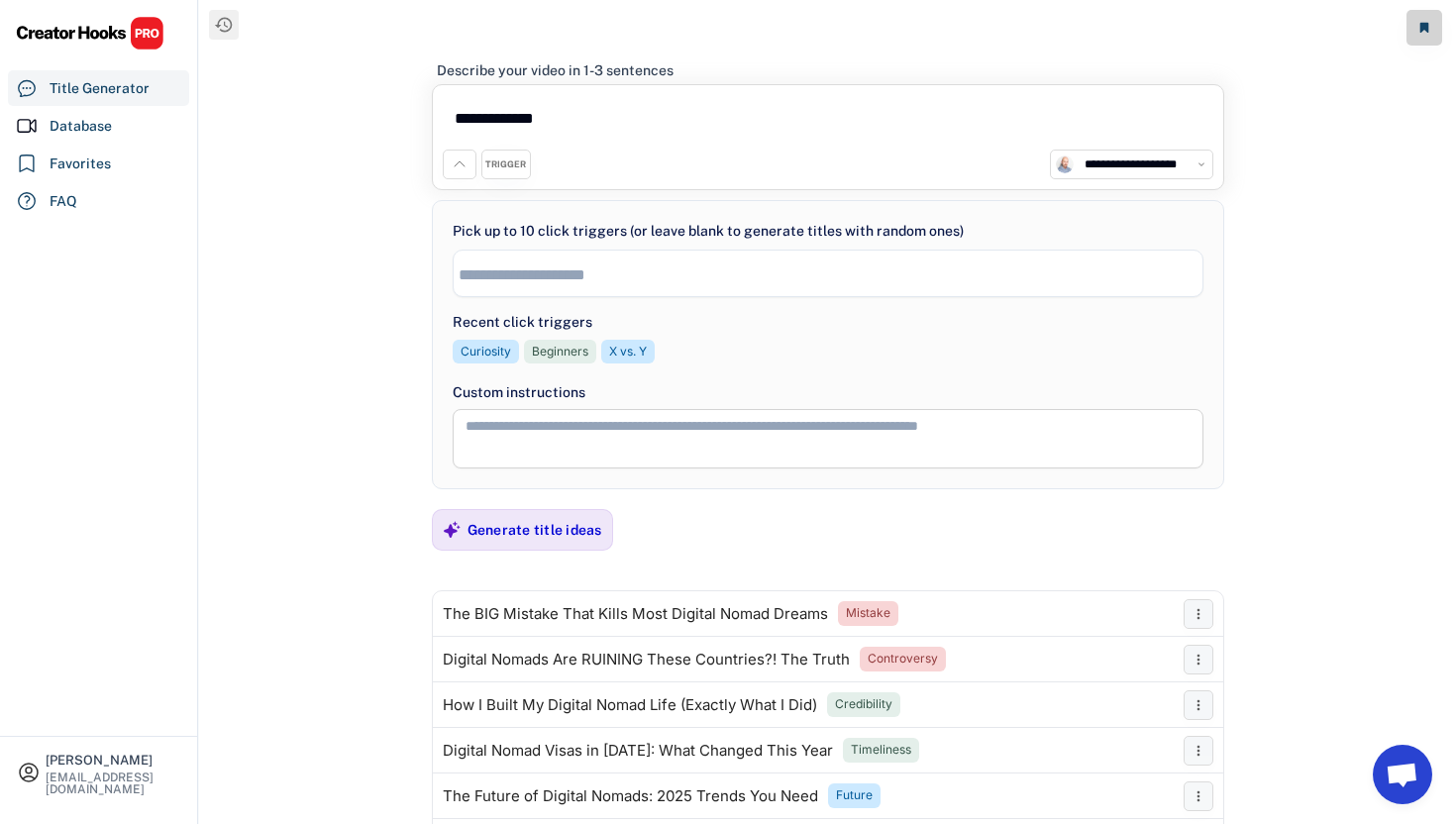 click on "**********" at bounding box center [828, 122] 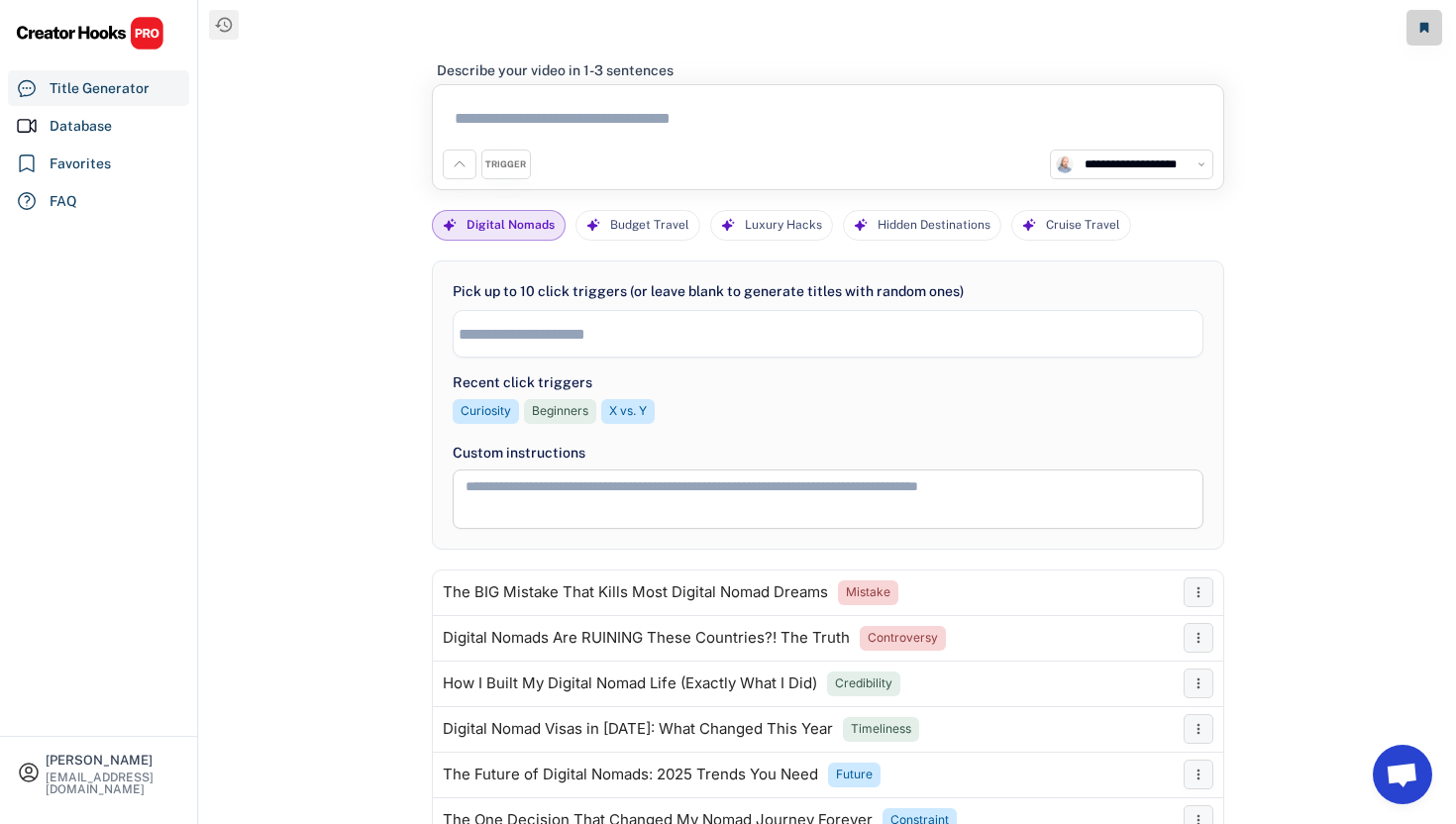 paste on "**********" 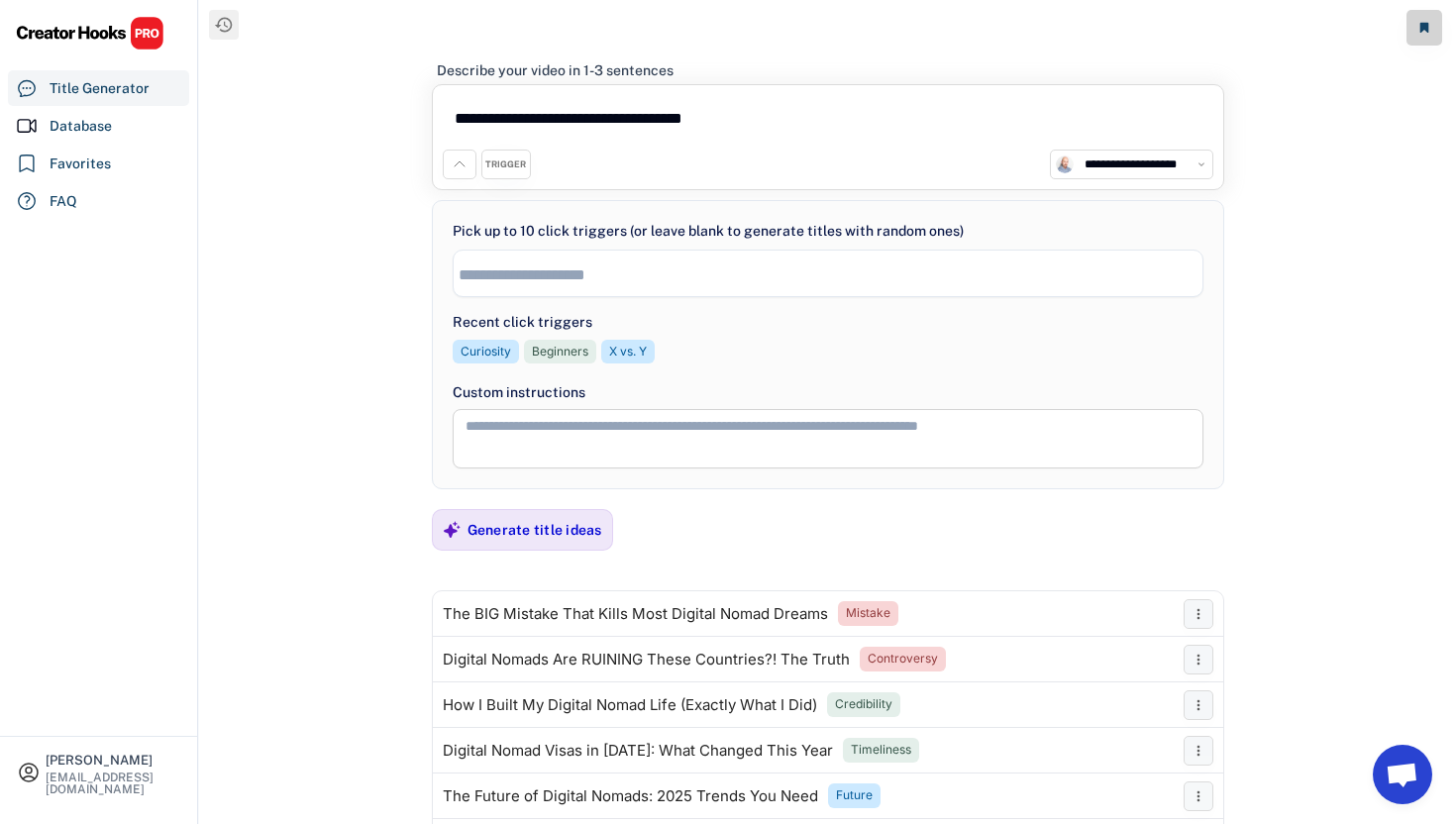 click on "**********" at bounding box center (828, 273) 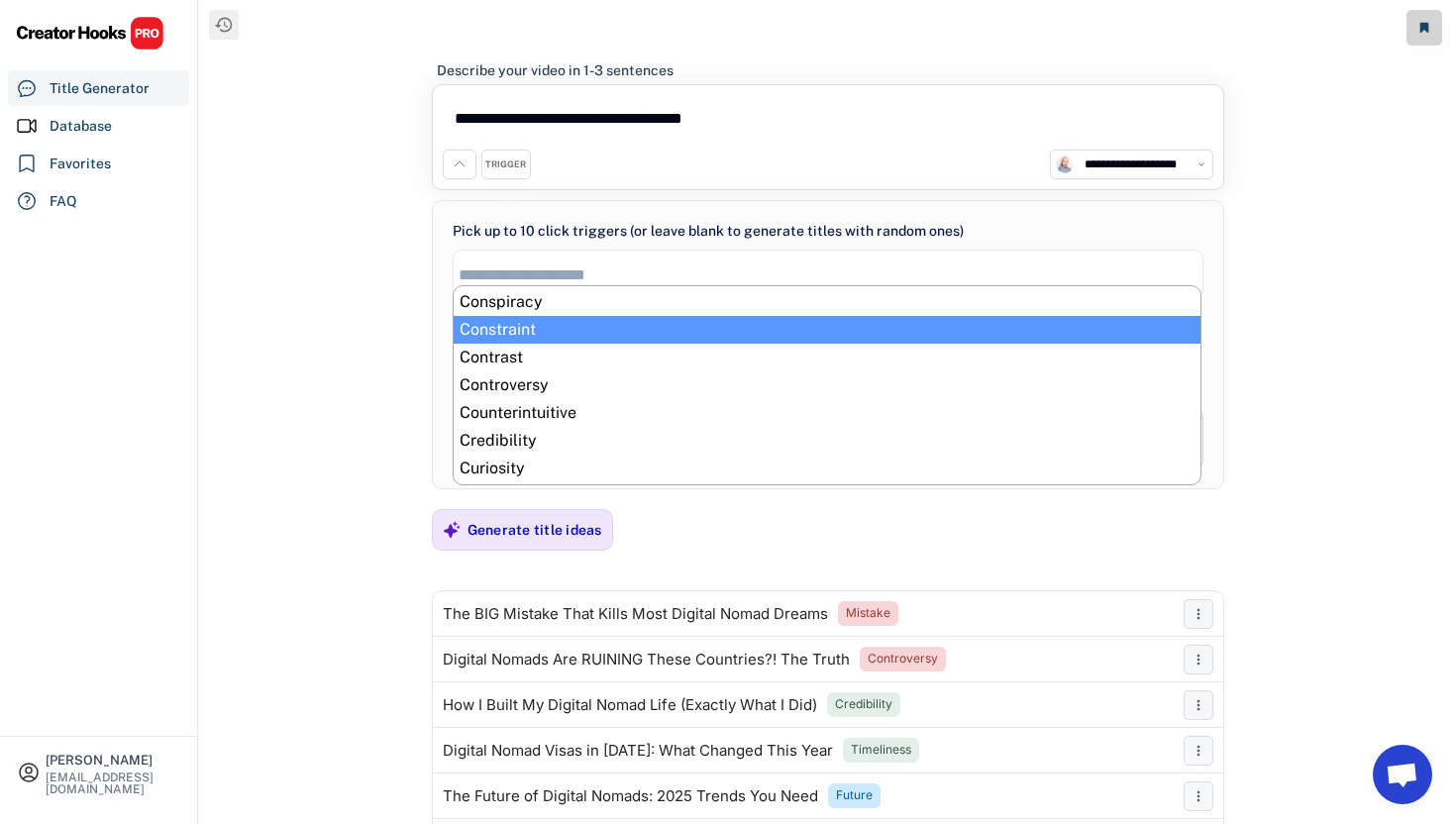scroll, scrollTop: 117, scrollLeft: 0, axis: vertical 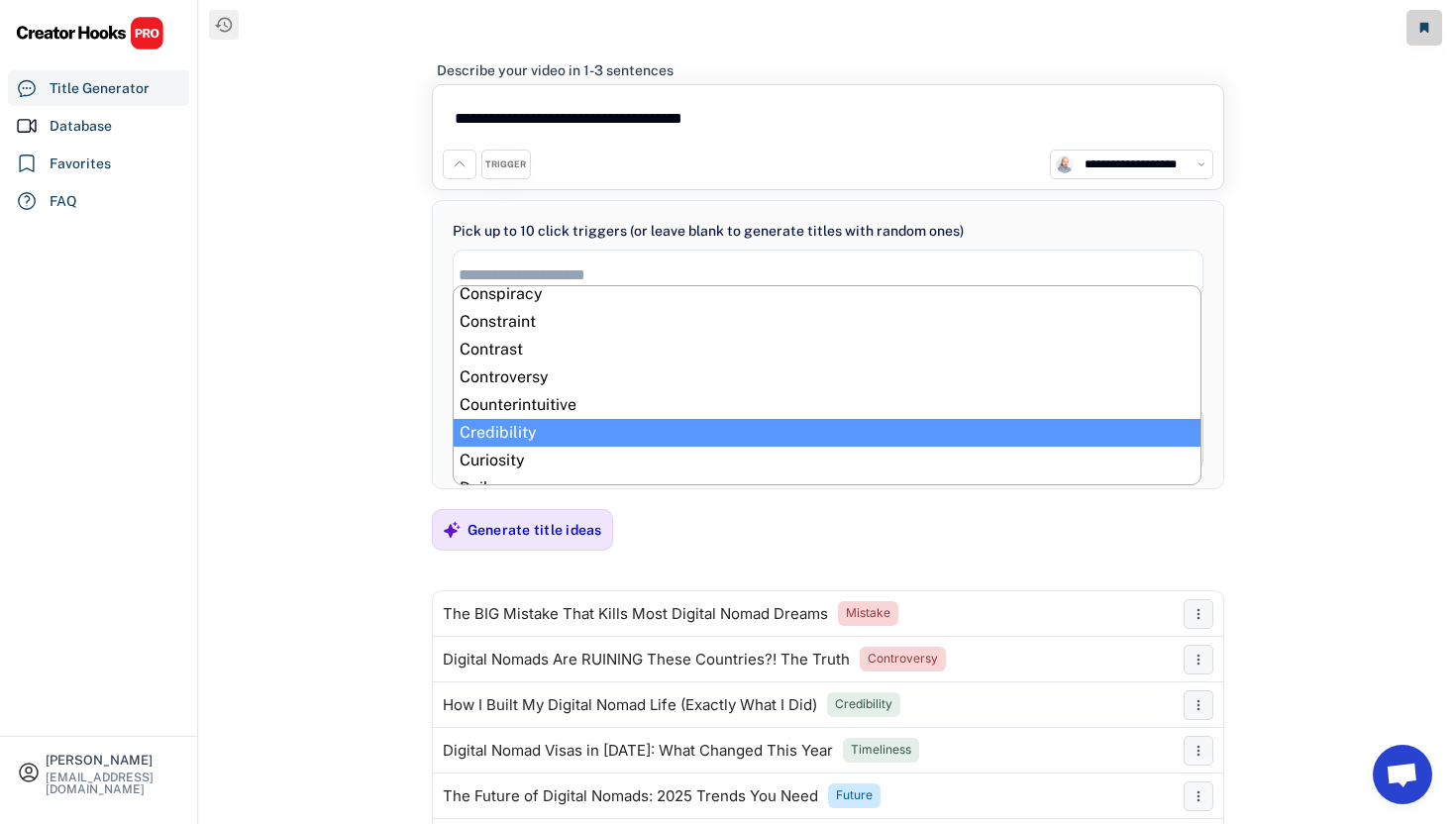 click on "**********" at bounding box center (827, 412) 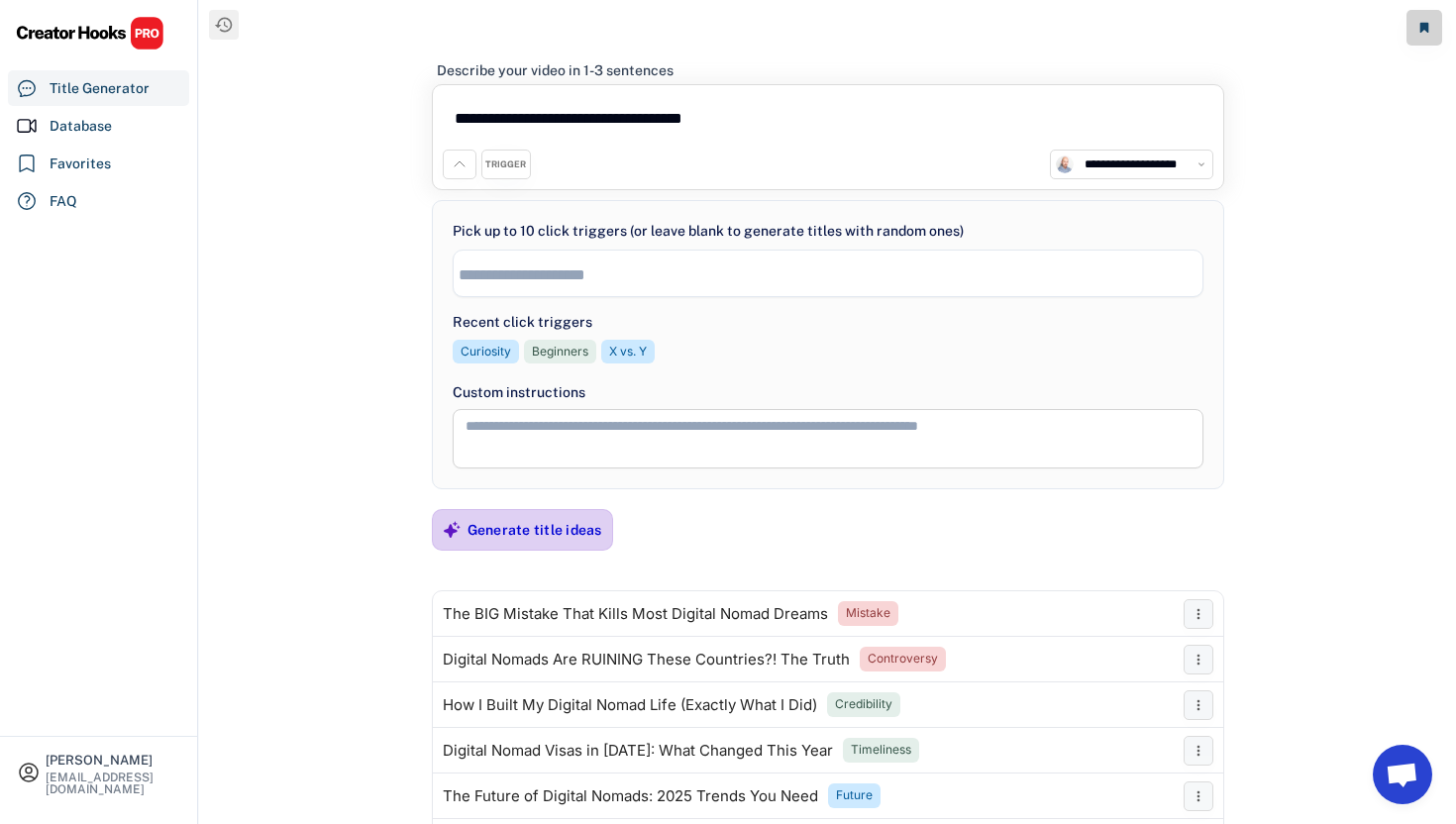 click on "Generate title ideas" at bounding box center [535, 530] 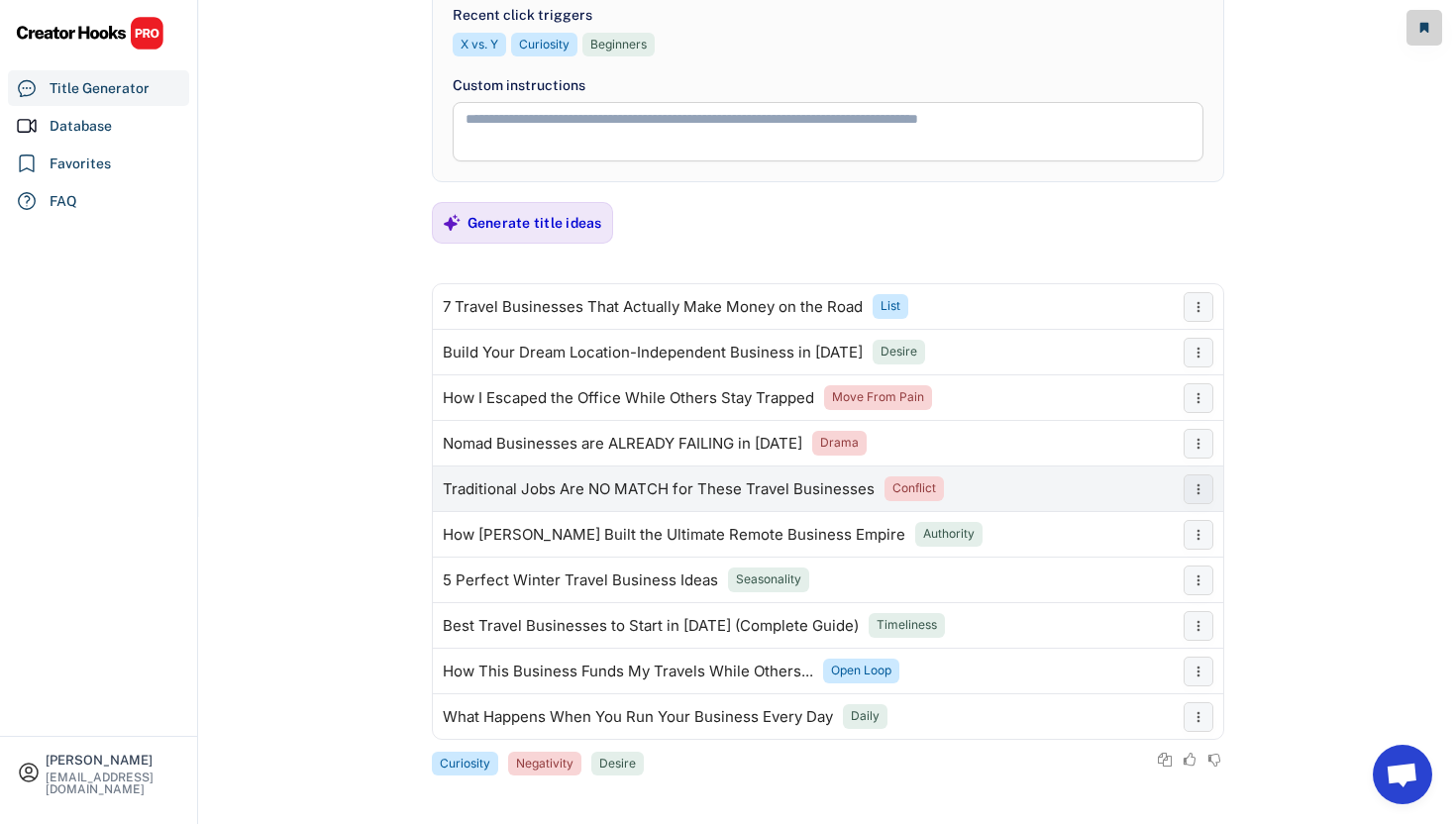 scroll, scrollTop: 310, scrollLeft: 0, axis: vertical 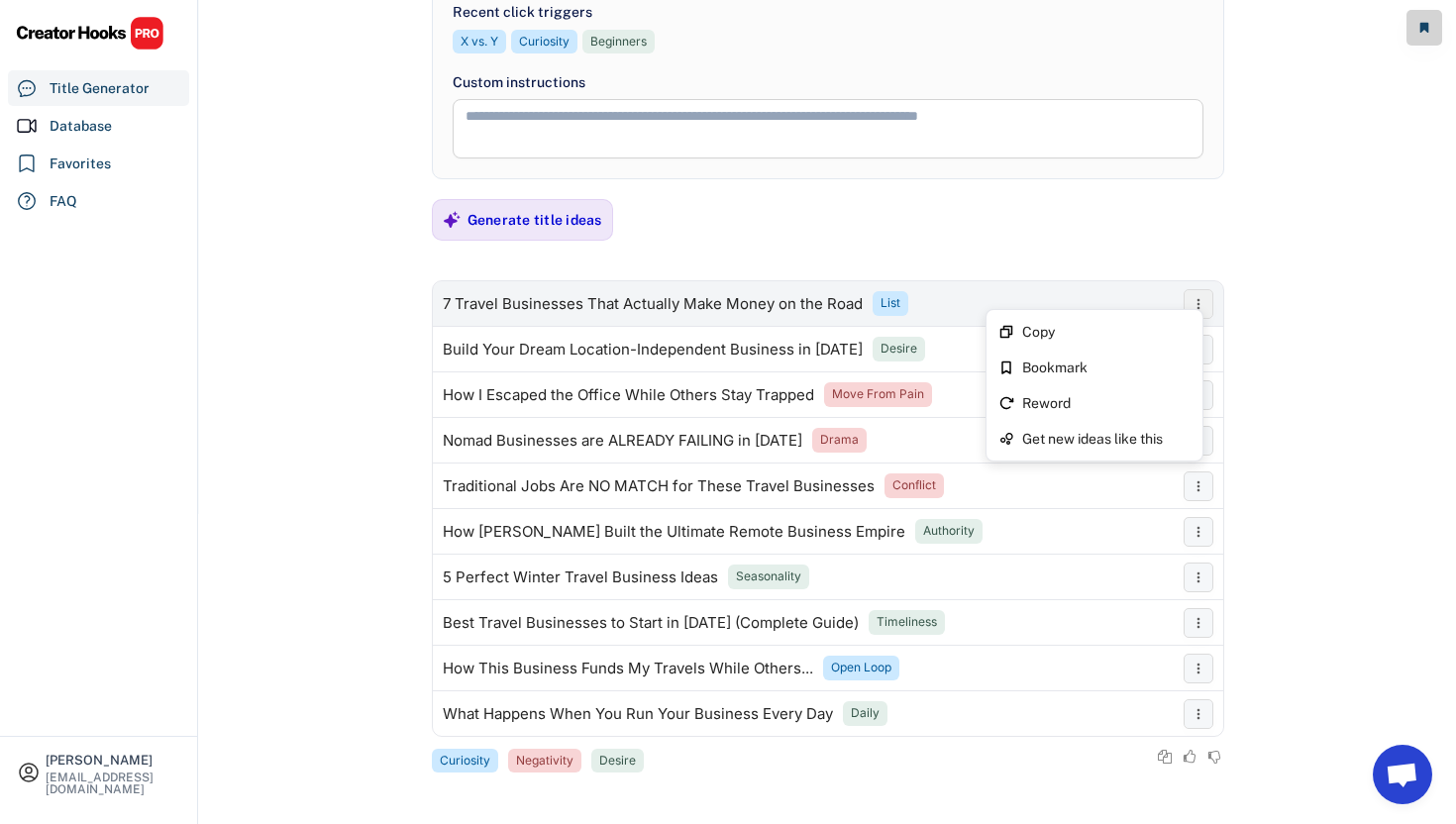 click 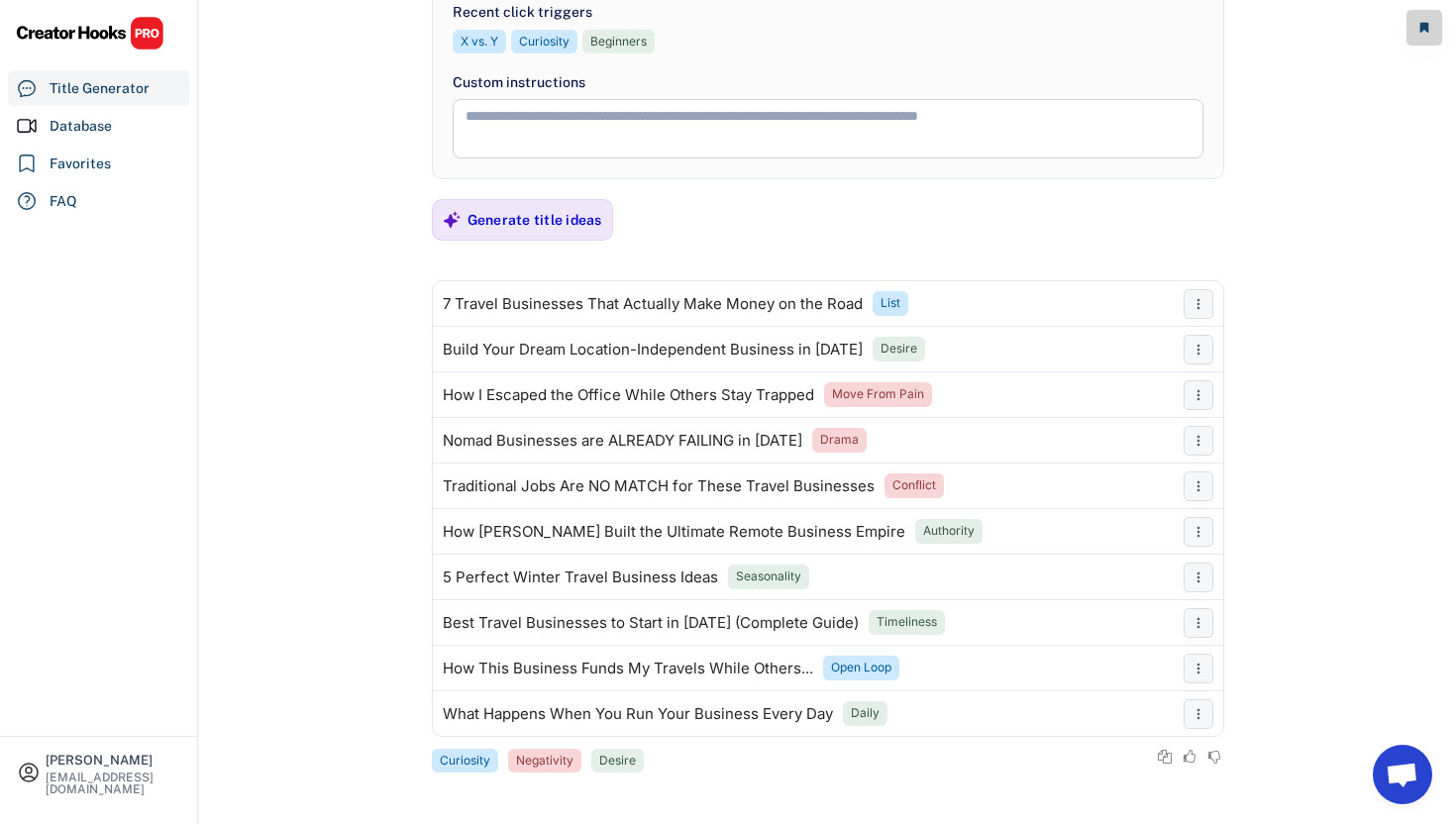 click on "**********" at bounding box center (827, 102) 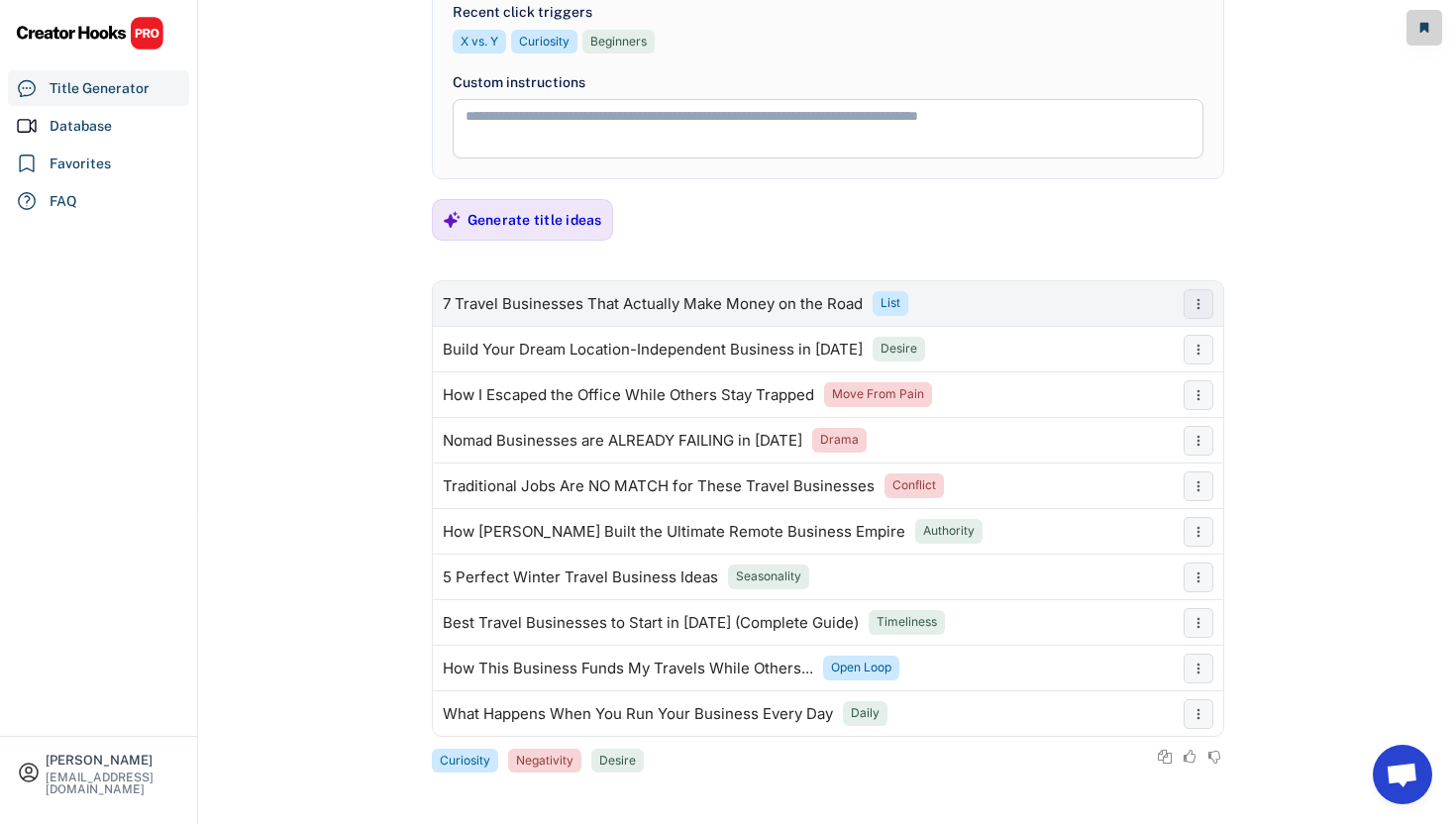 click on "7 Travel Businesses That Actually Make Money on the Road" at bounding box center (653, 304) 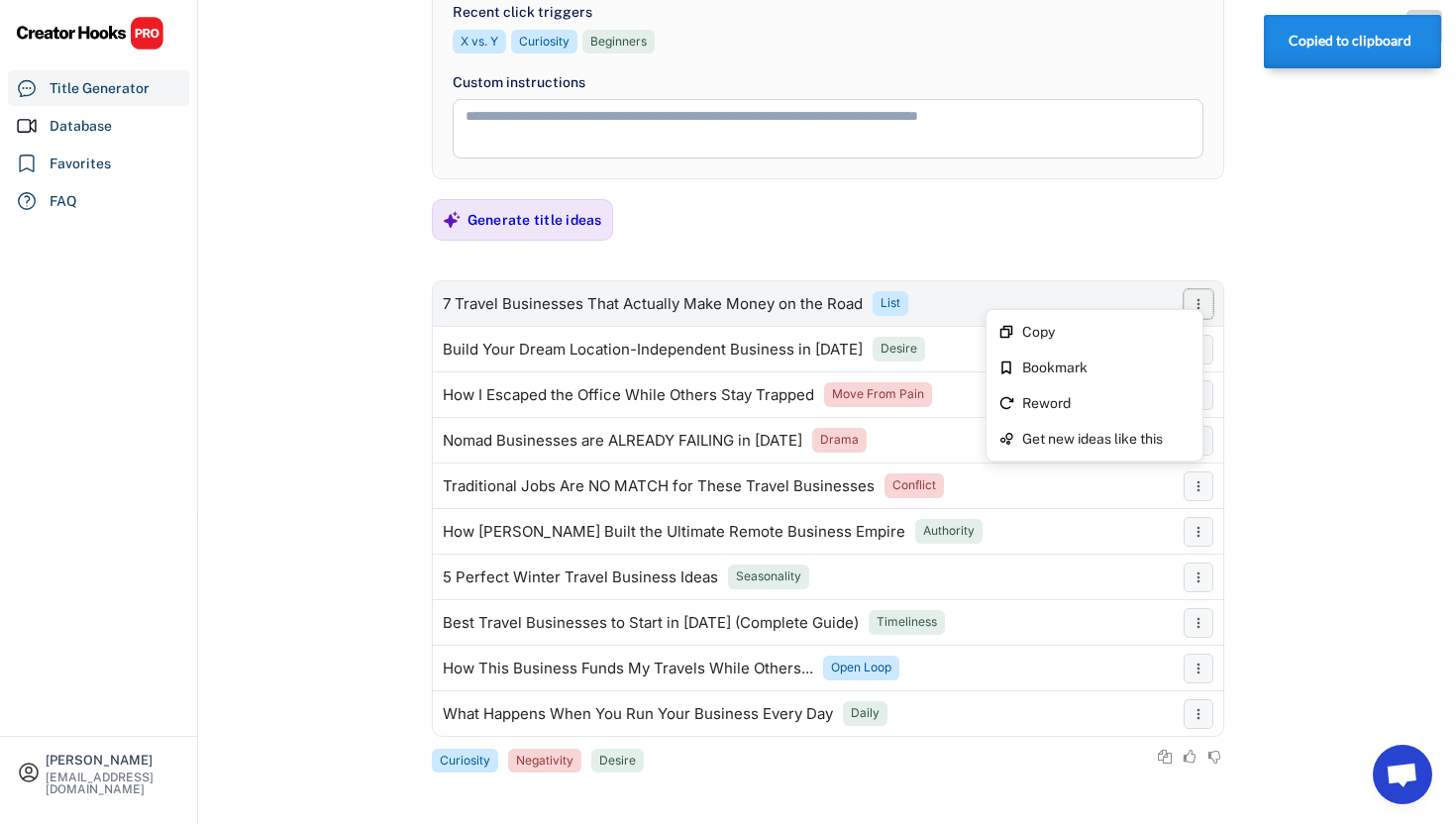 click 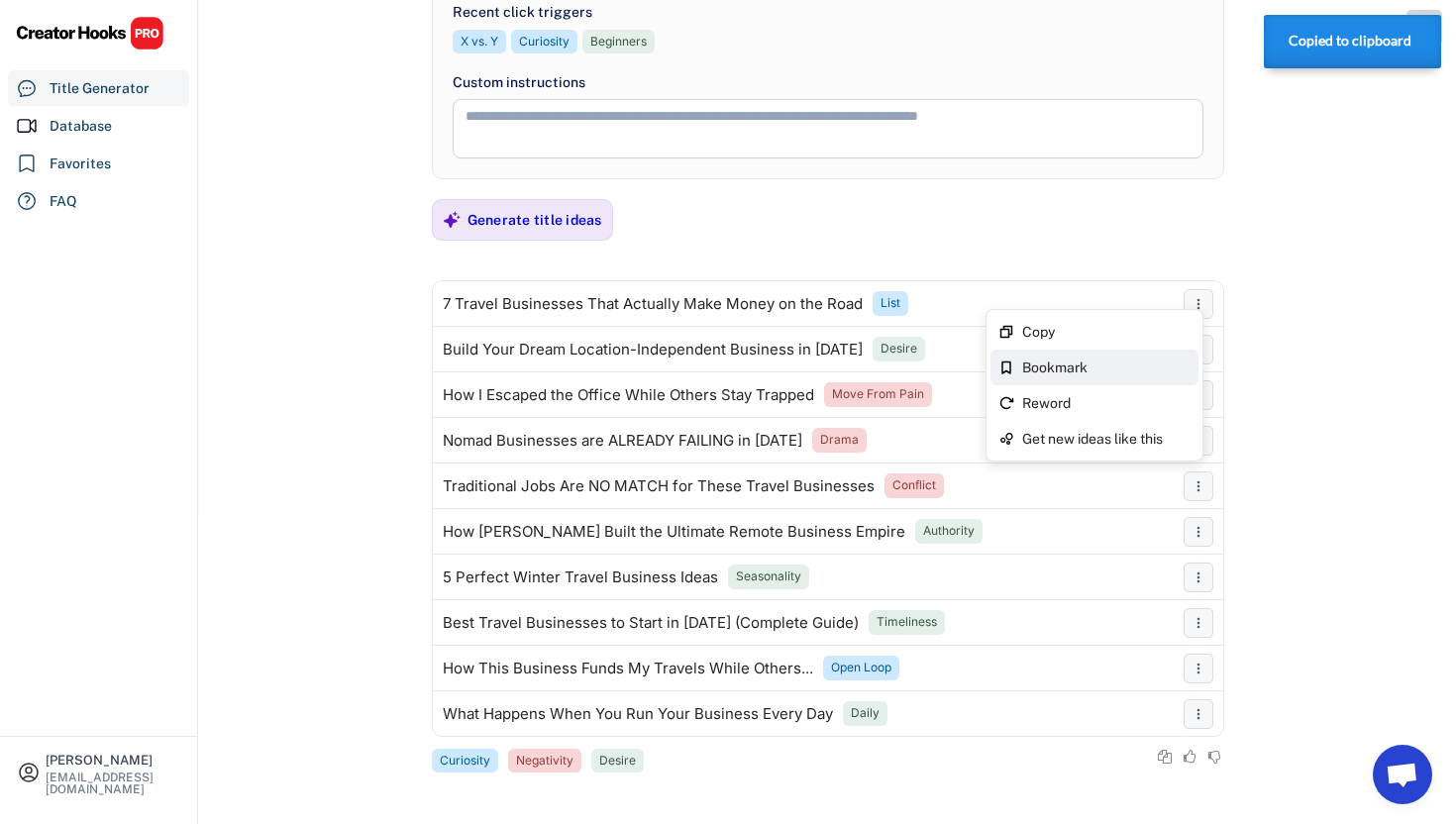 click on "Bookmark" at bounding box center [1106, 367] 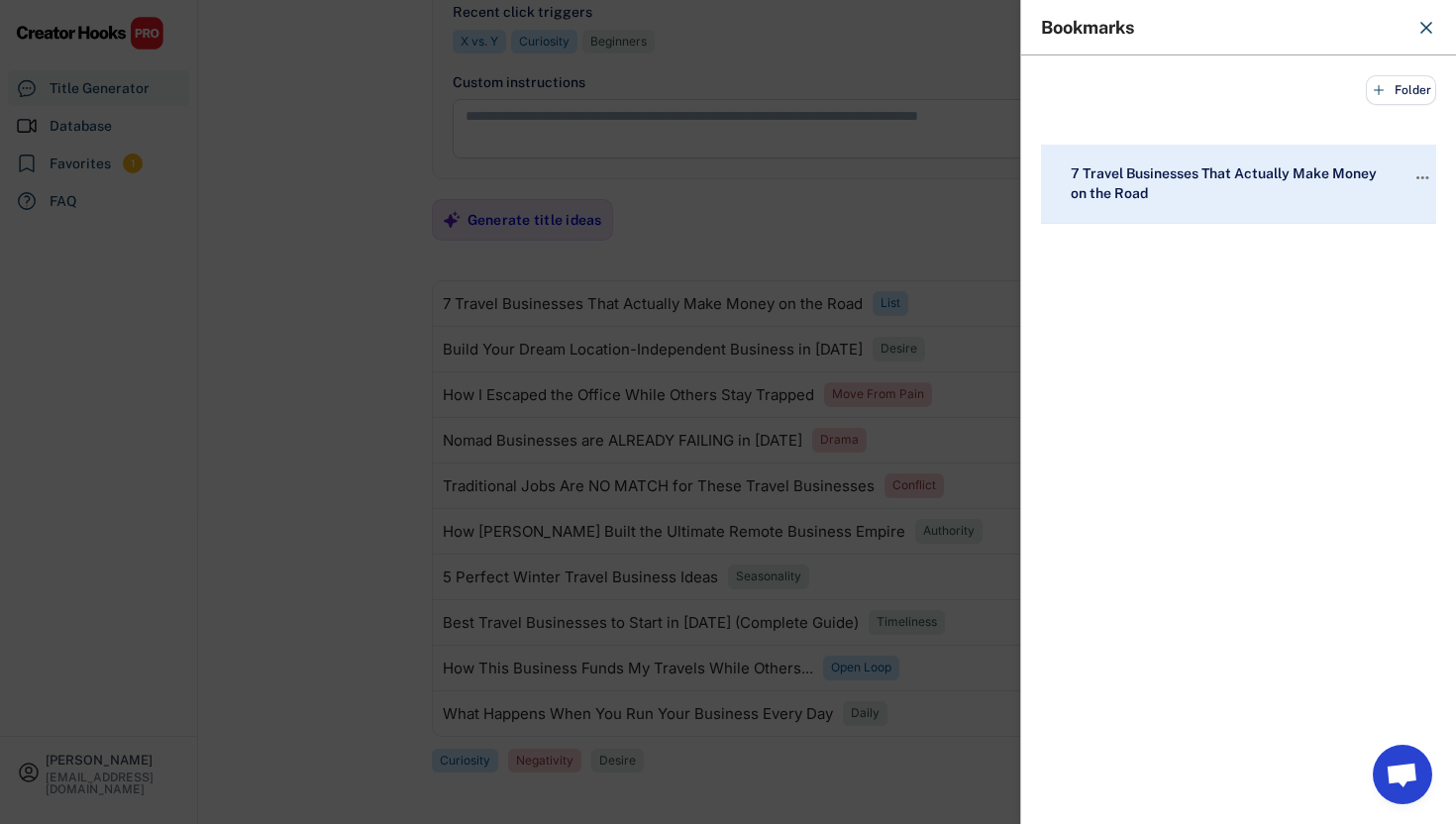 click at bounding box center (728, 412) 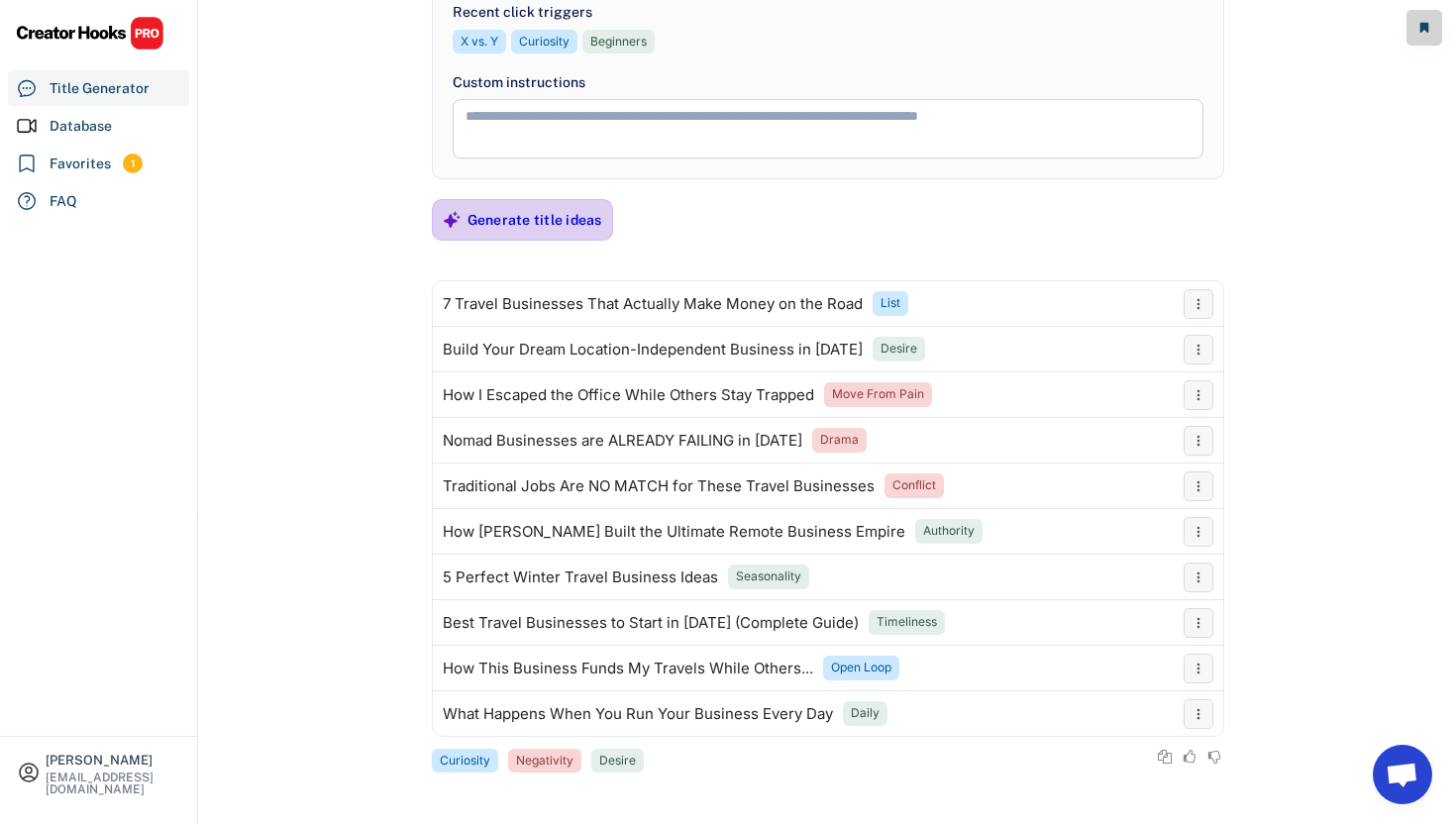 click on "Generate title ideas" at bounding box center [535, 220] 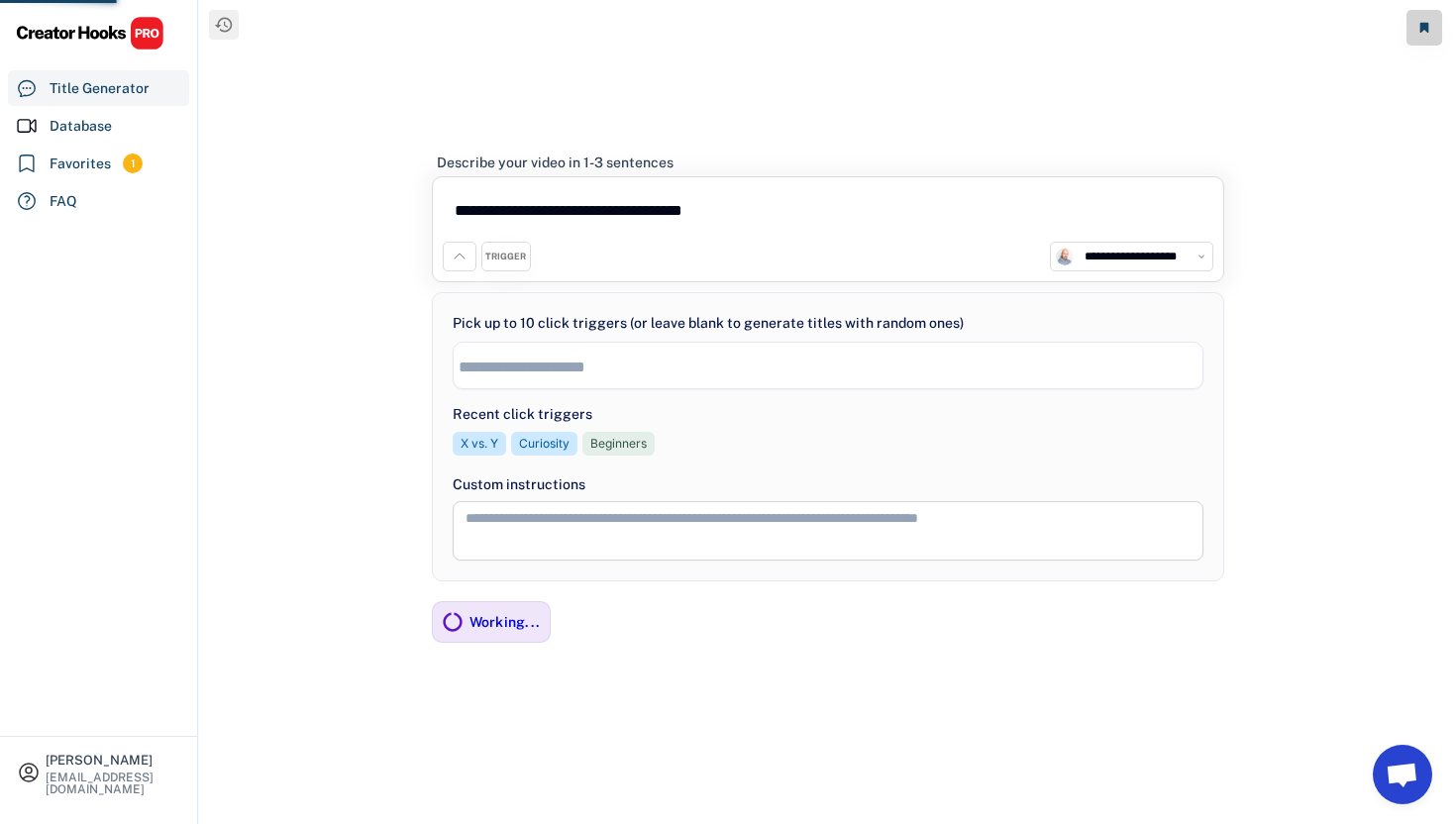 scroll, scrollTop: 0, scrollLeft: 0, axis: both 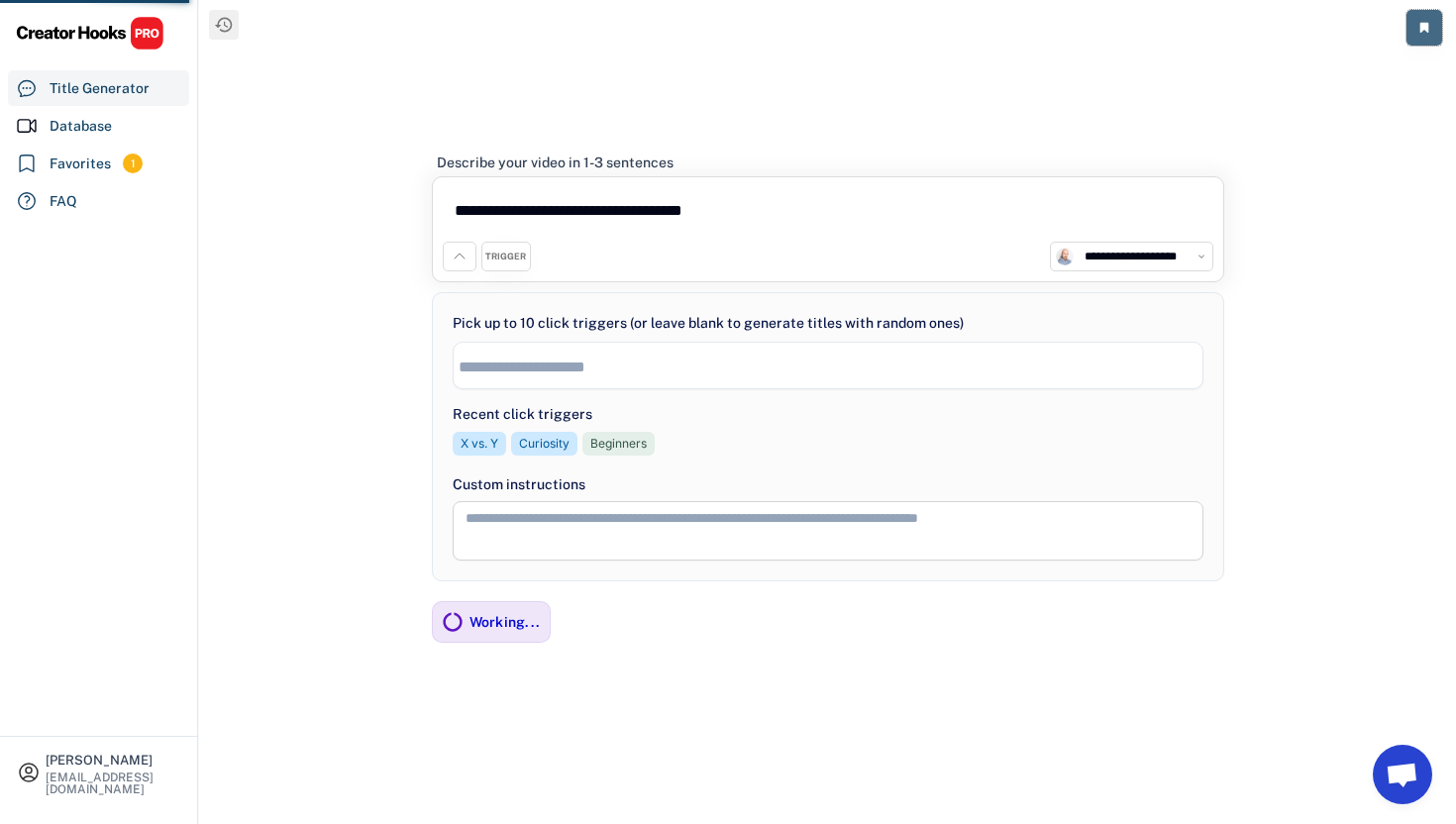 click at bounding box center [1424, 28] 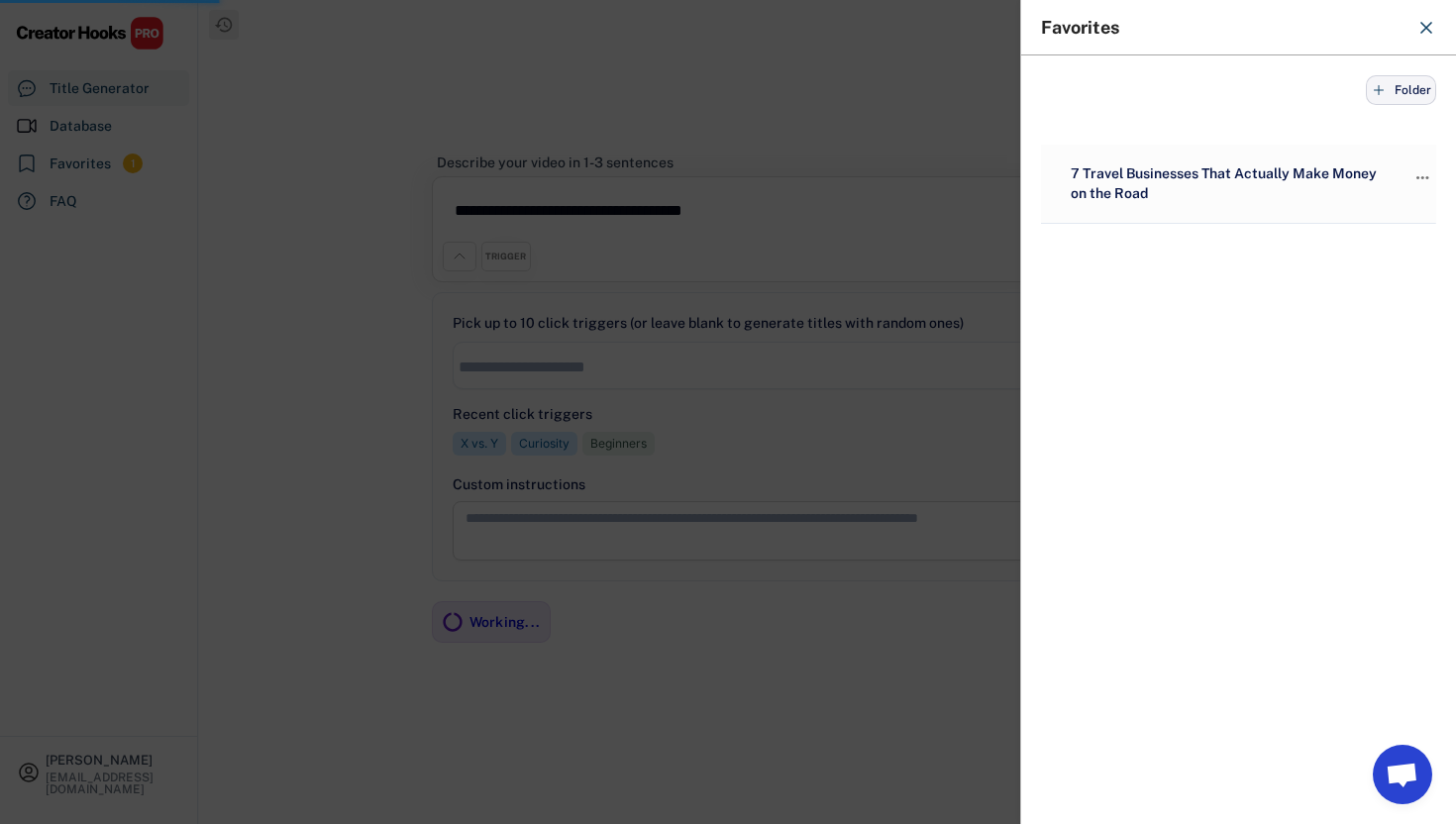 click on "Folder" at bounding box center (1412, 90) 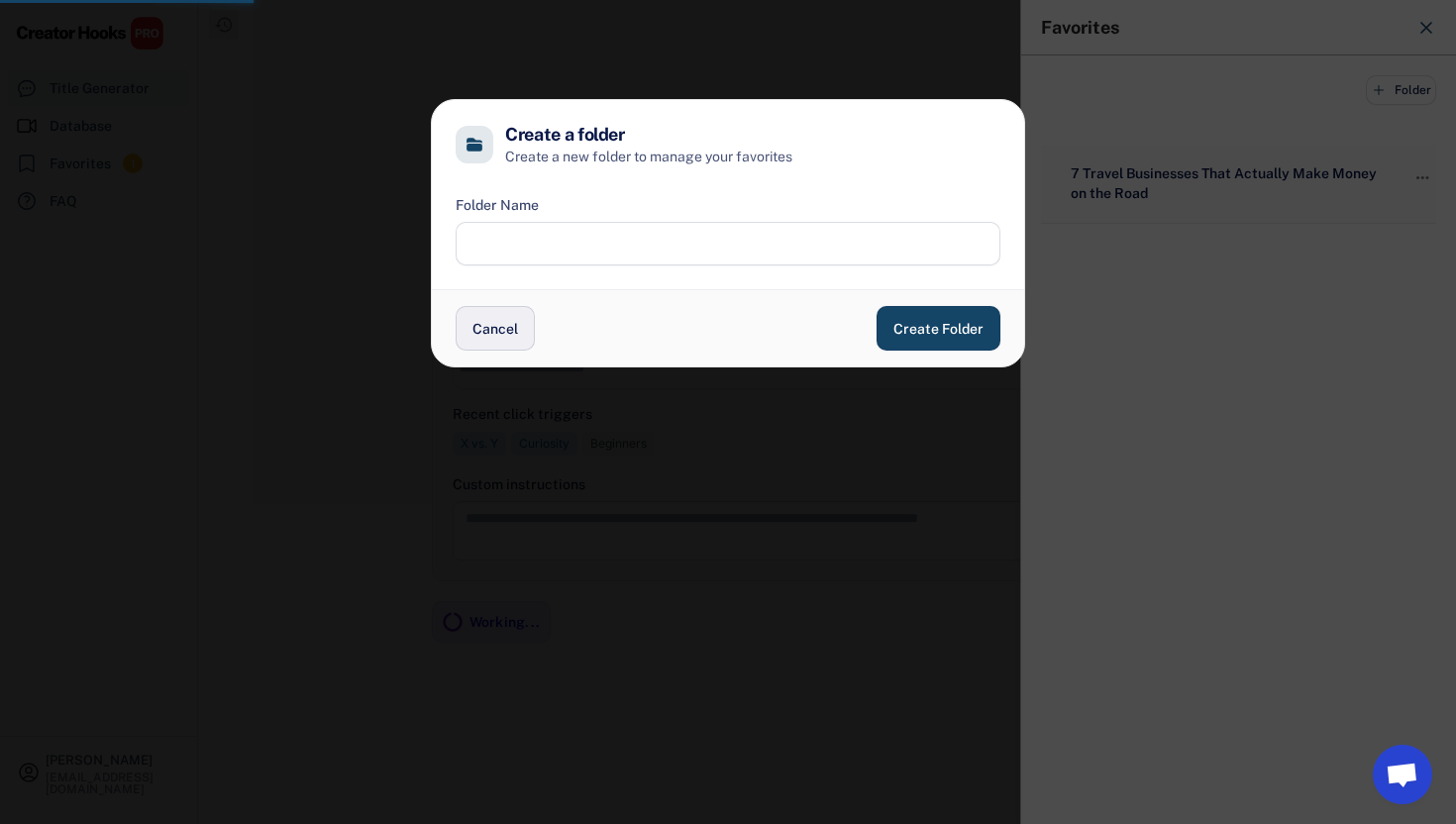 click on "Cancel" at bounding box center [495, 328] 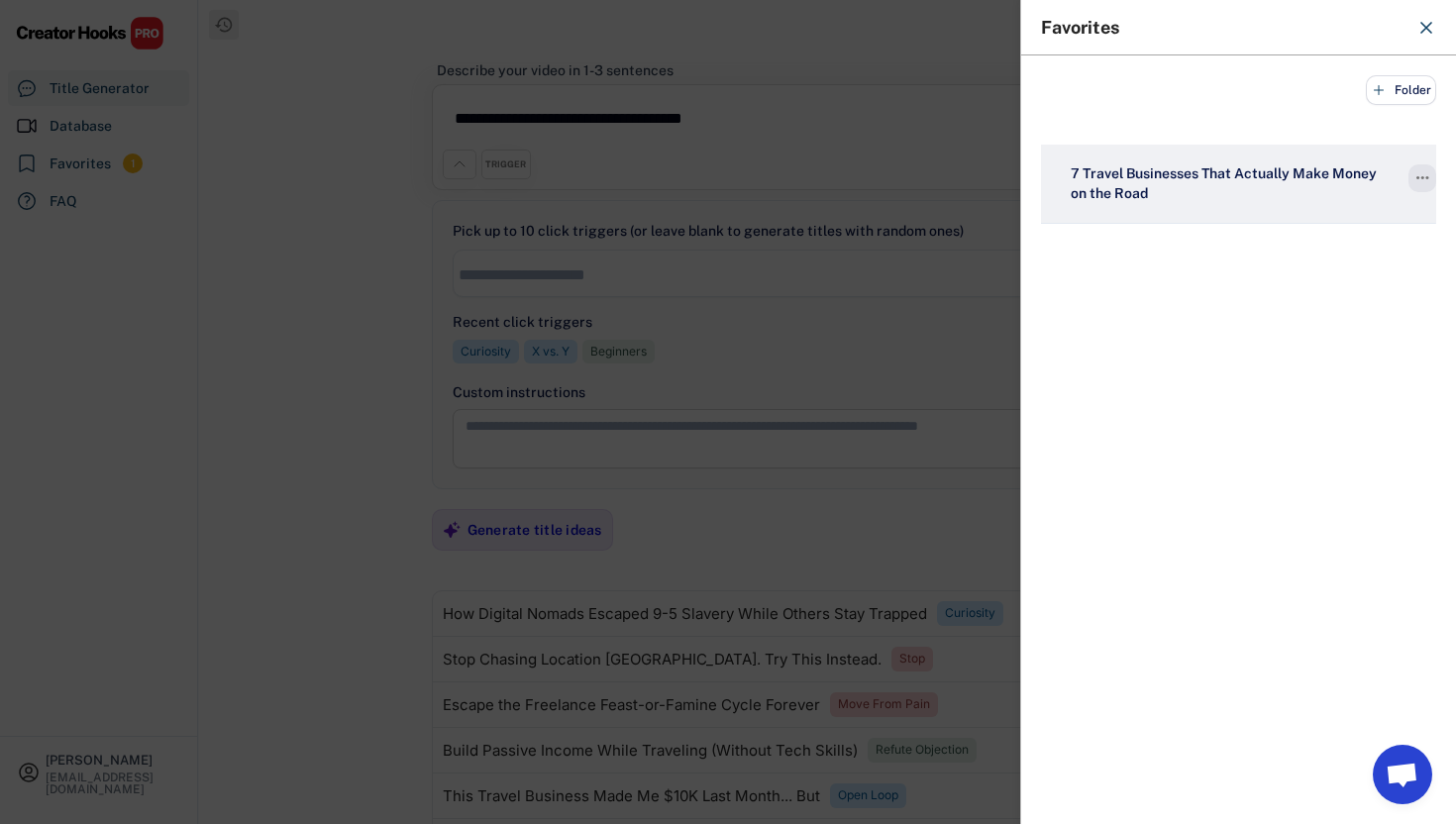 click on "" 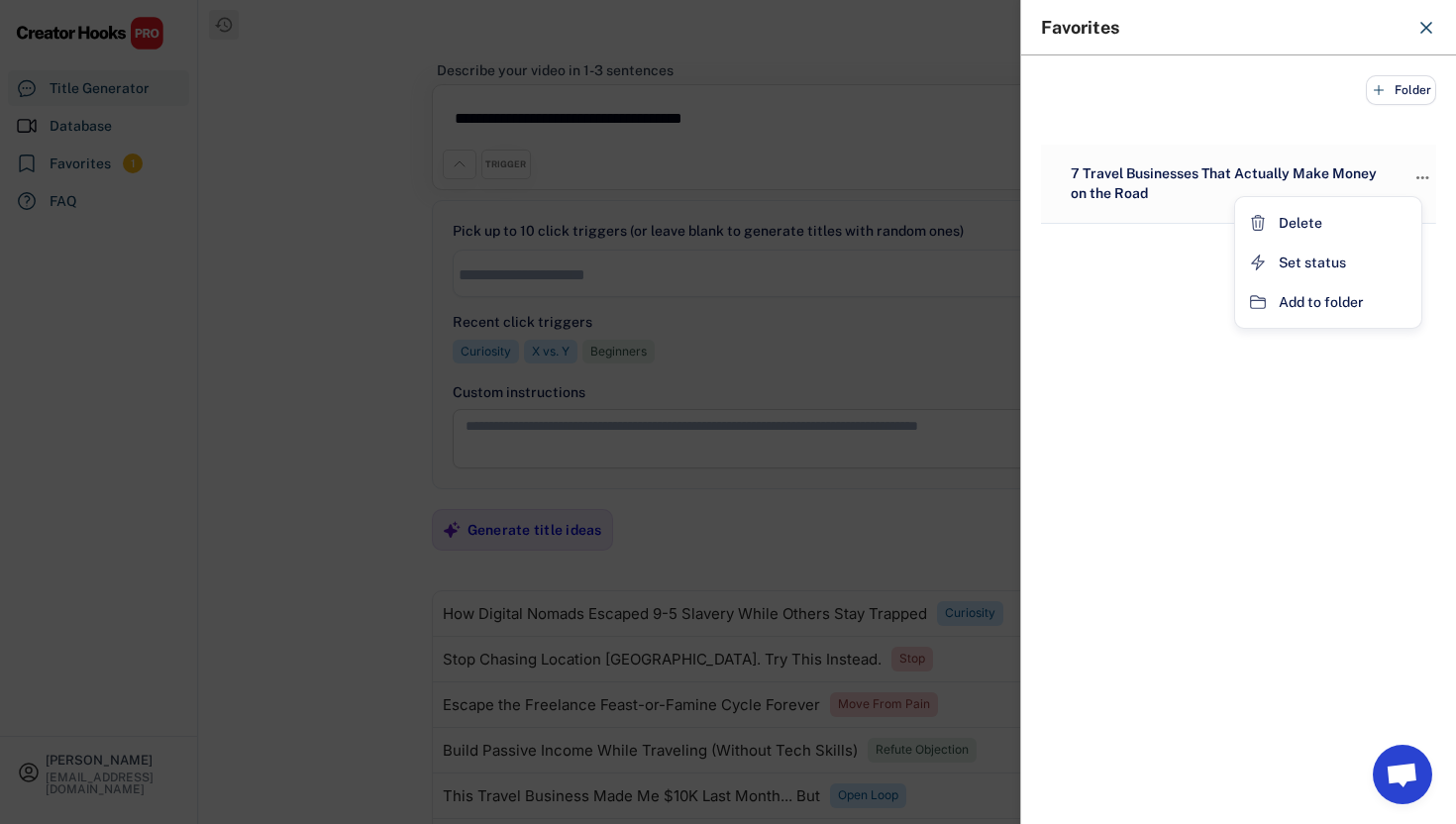 click on "Folder

7 Travel Businesses That Actually Make Money on the Road
" at bounding box center (1238, 404) 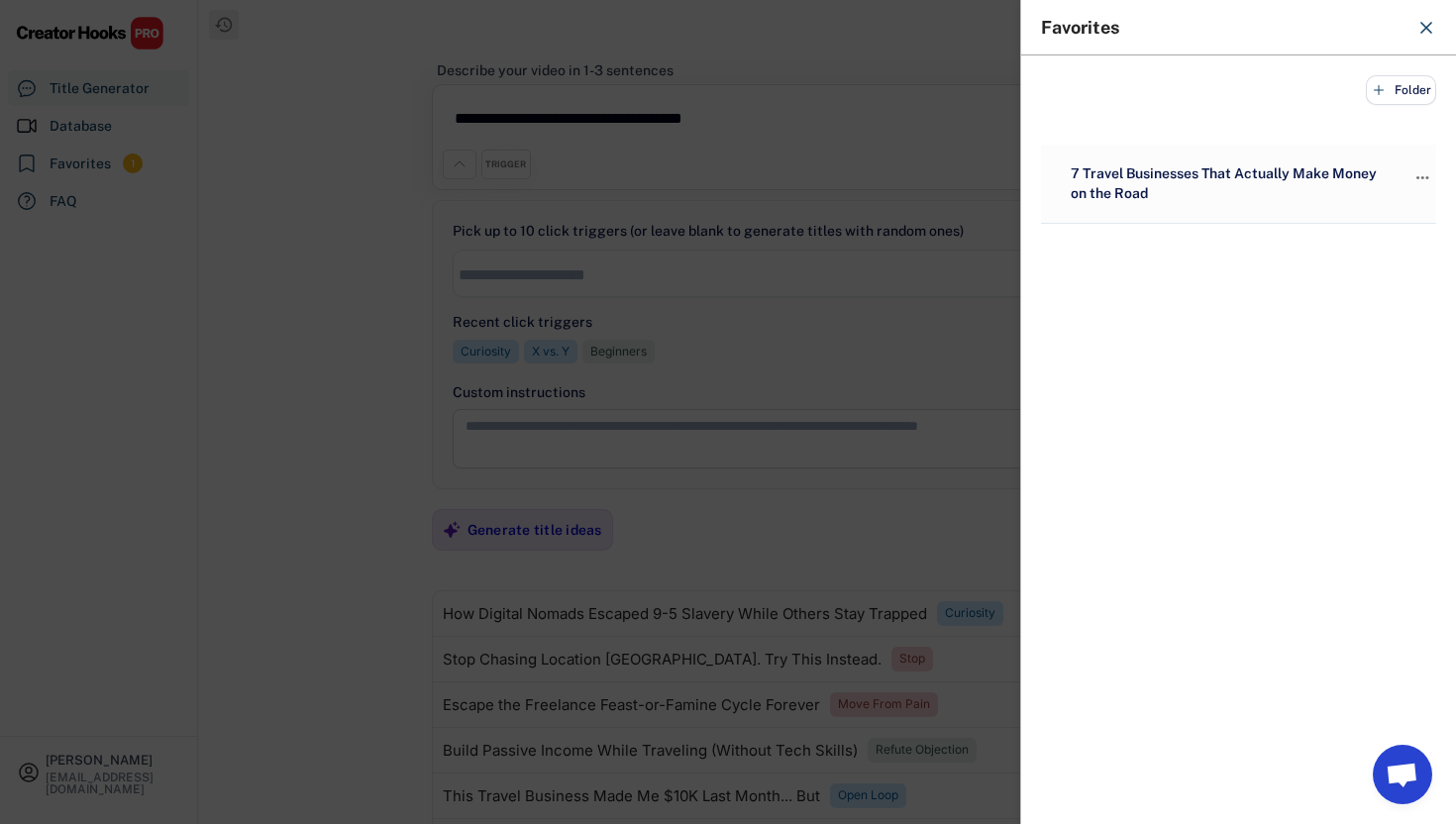 click at bounding box center (728, 412) 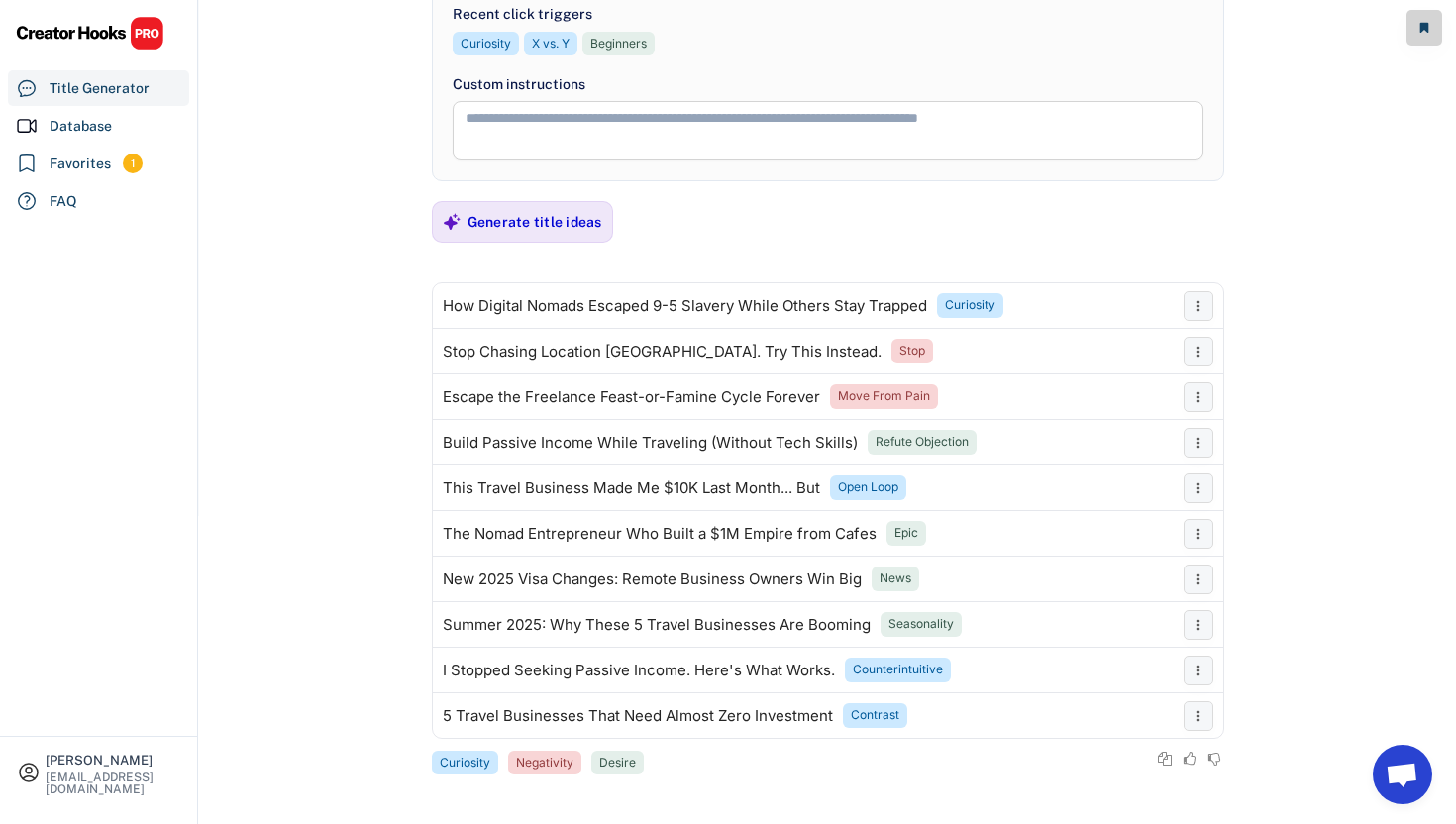 scroll, scrollTop: 0, scrollLeft: 0, axis: both 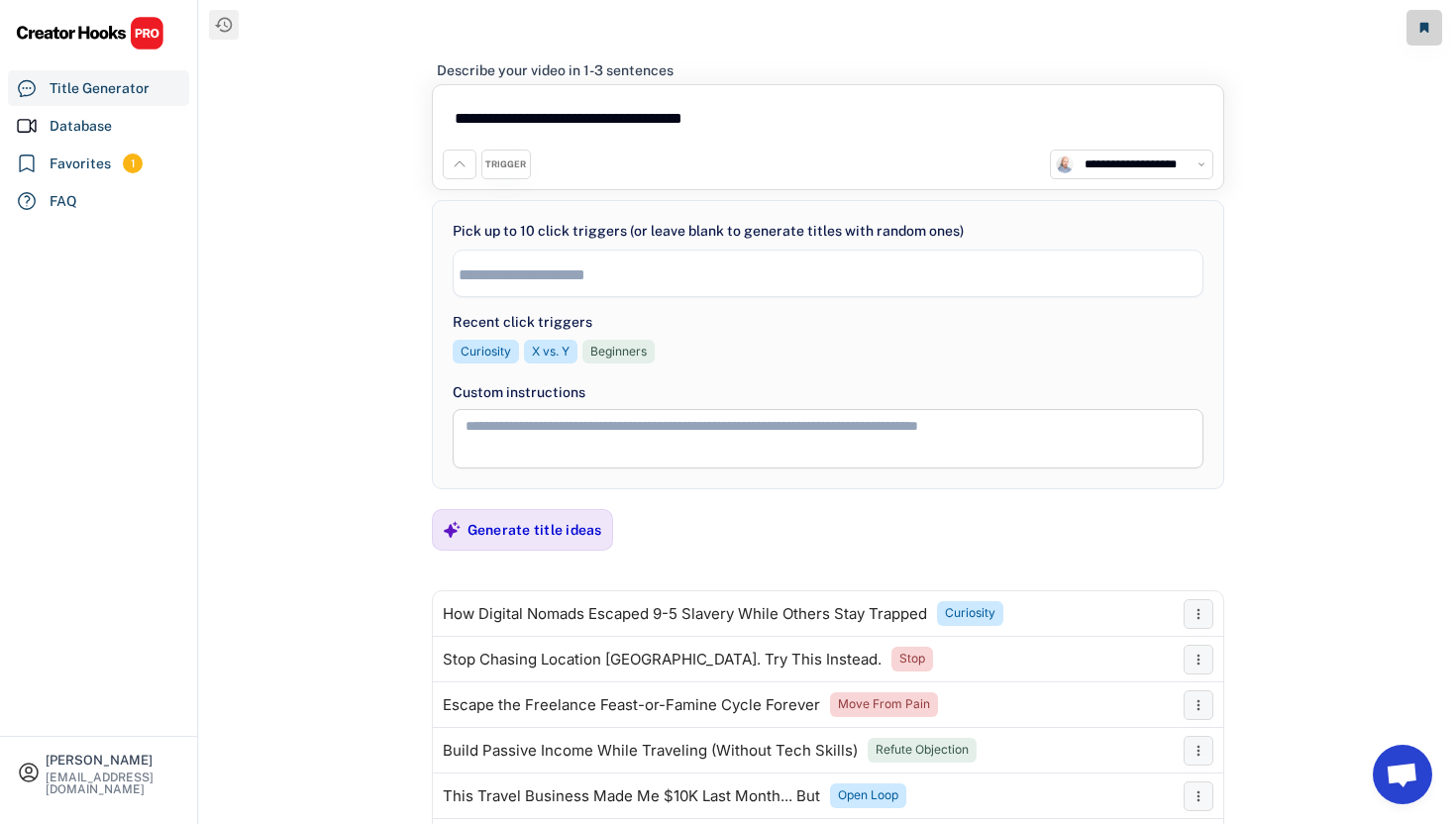 click on "**********" at bounding box center (828, 122) 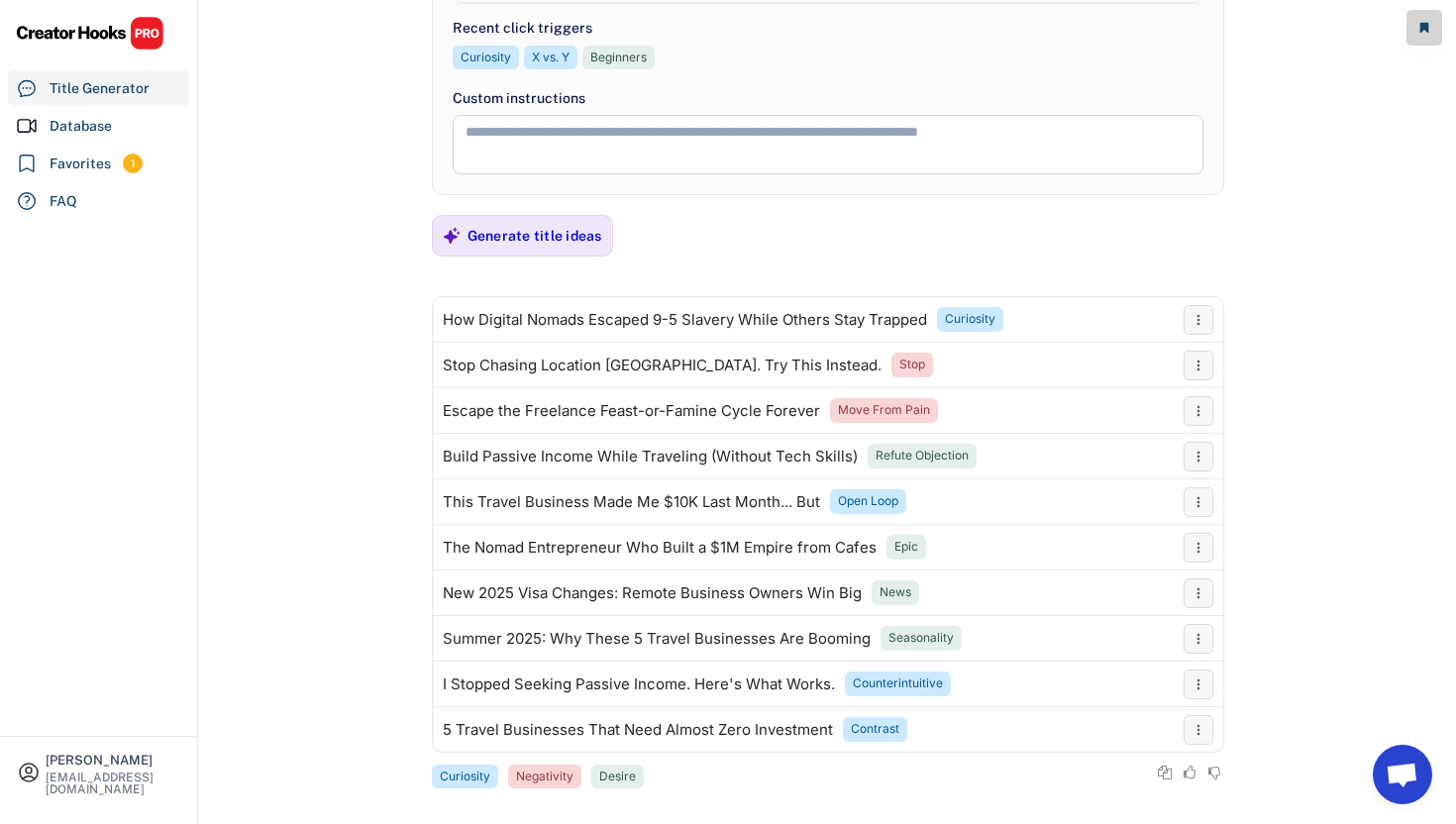 scroll, scrollTop: 301, scrollLeft: 0, axis: vertical 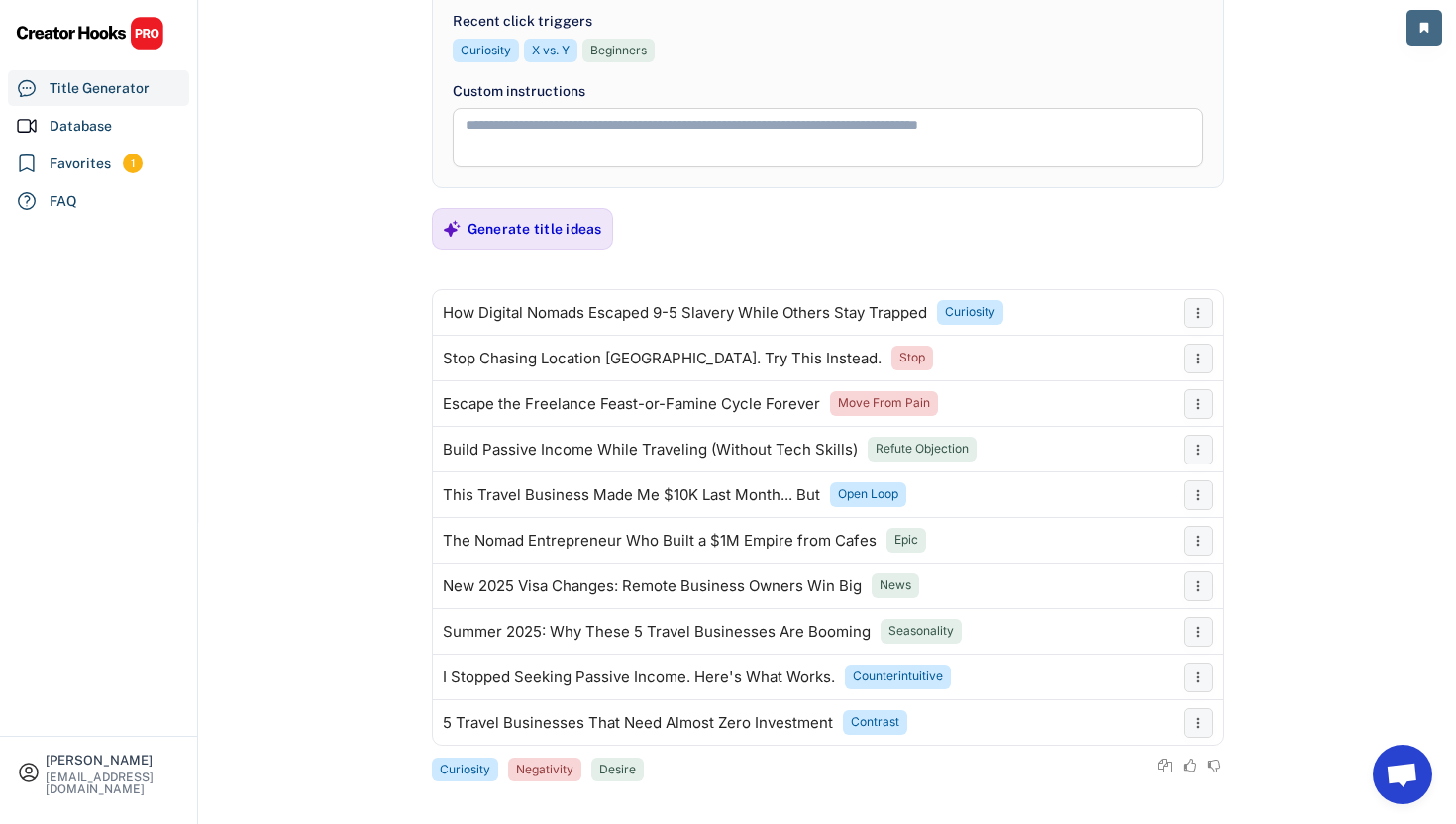 click at bounding box center [1424, 28] 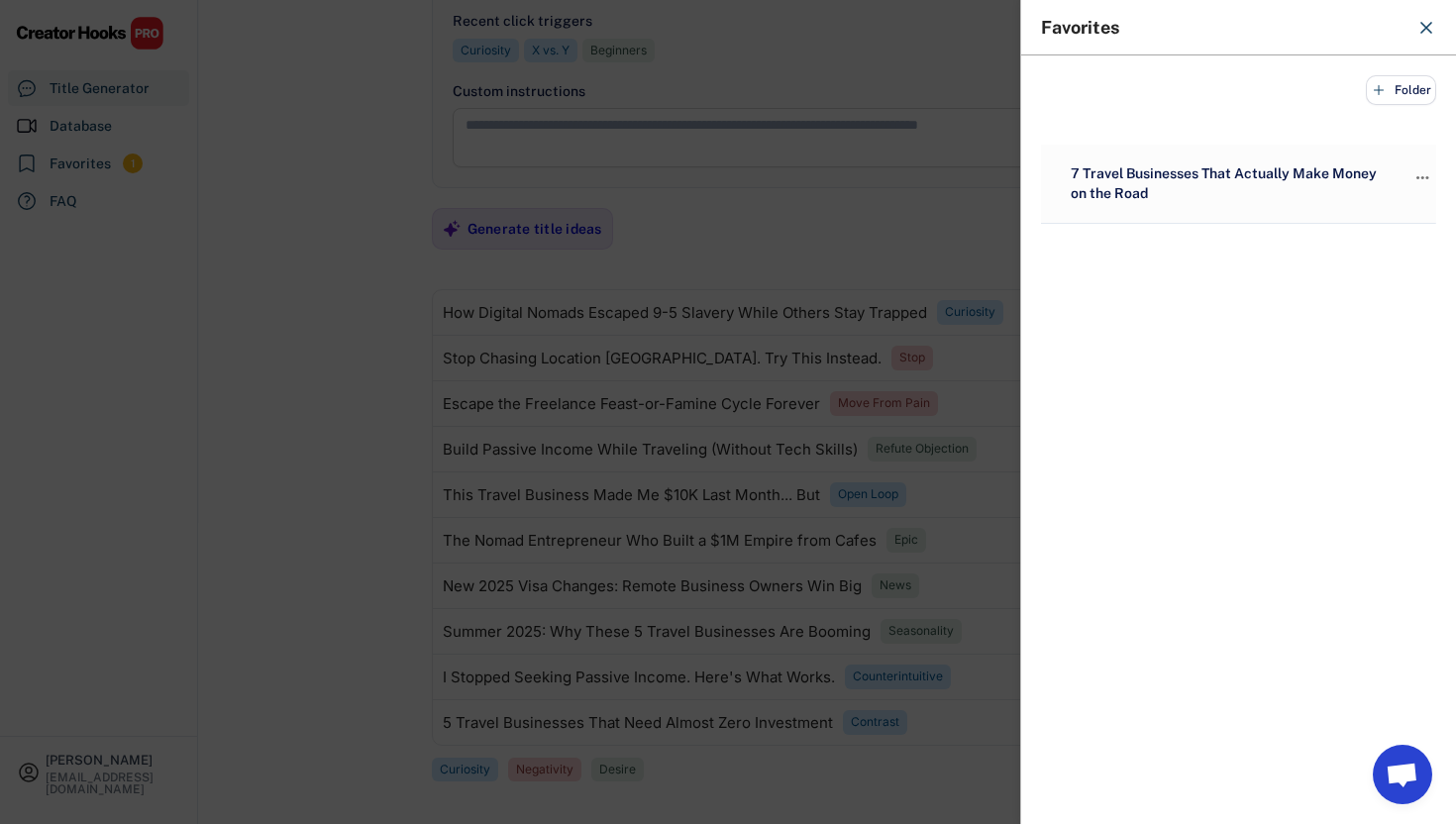 click at bounding box center [728, 412] 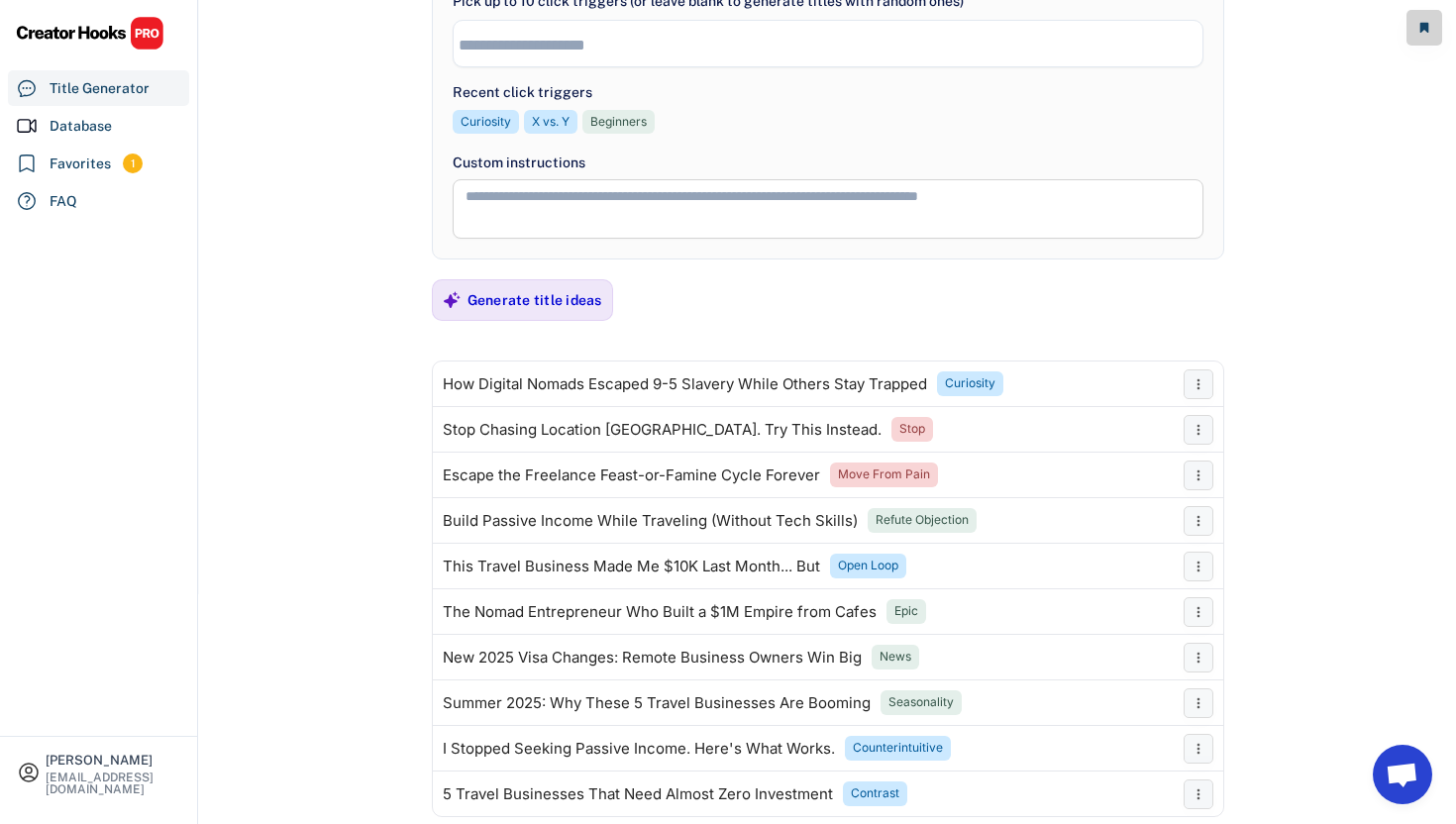 scroll, scrollTop: 310, scrollLeft: 0, axis: vertical 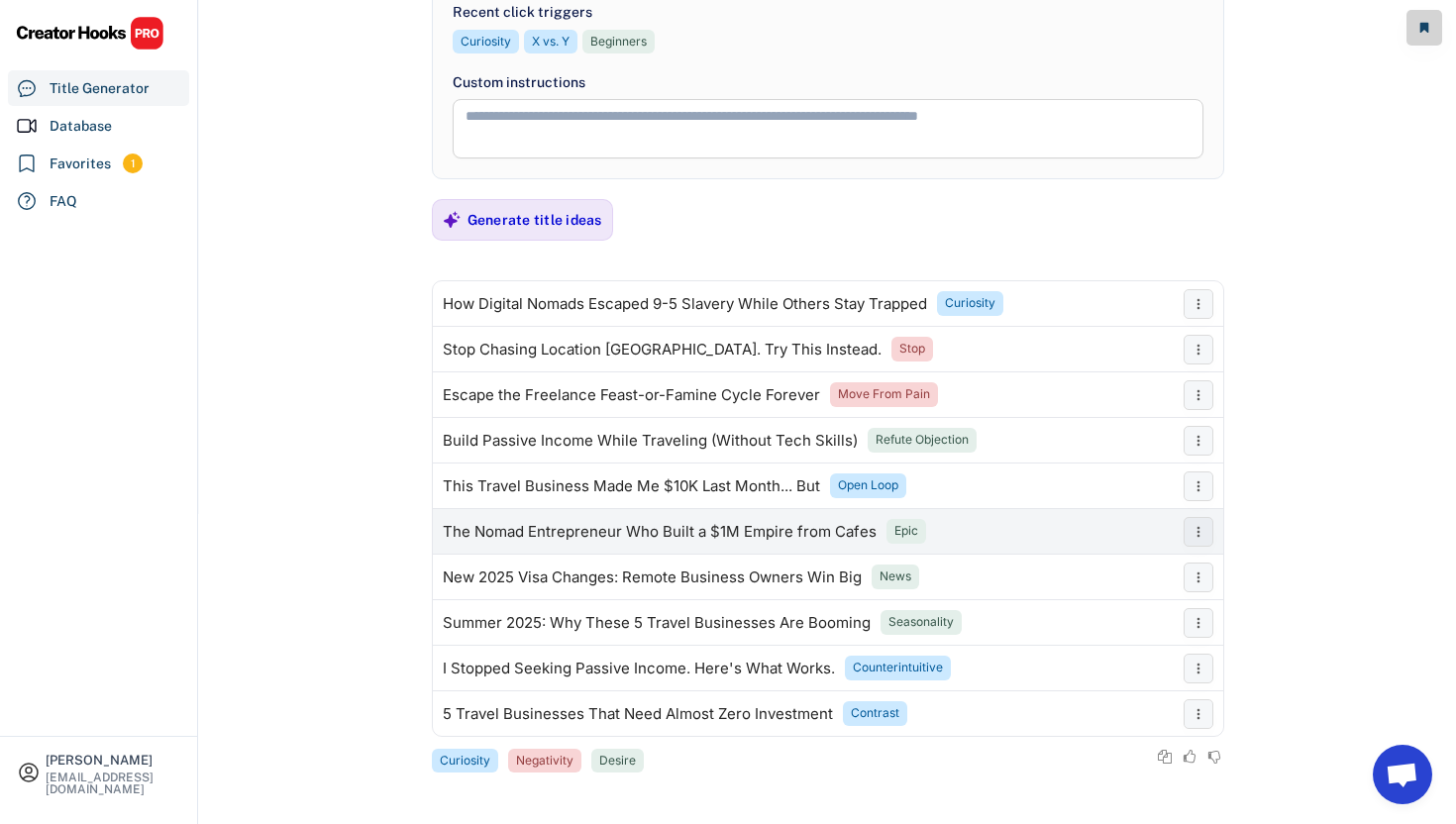 click on "The Nomad Entrepreneur Who Built a $1M Empire from Cafes" at bounding box center (660, 532) 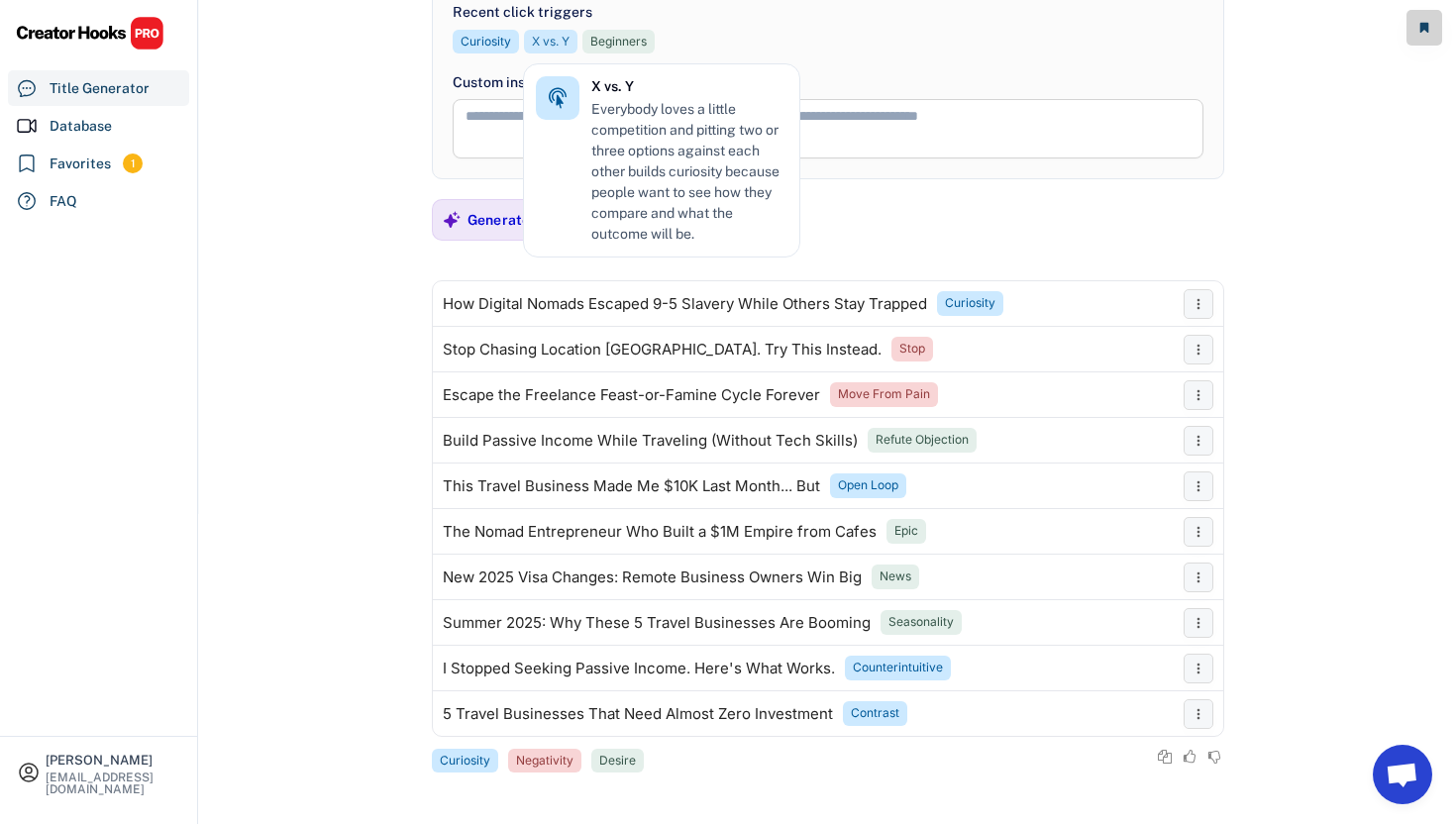 scroll, scrollTop: 0, scrollLeft: 0, axis: both 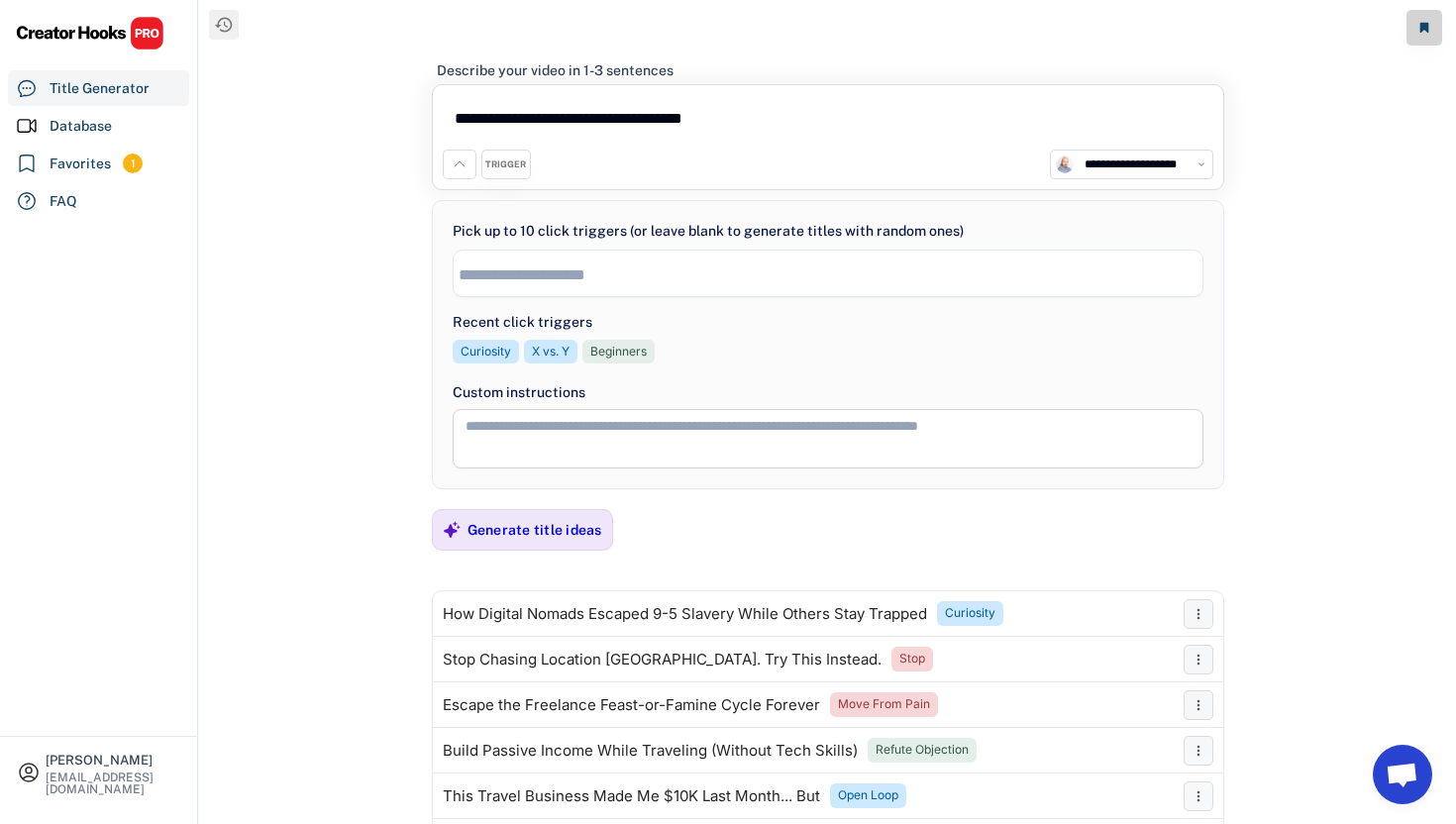click on "**********" at bounding box center [828, 122] 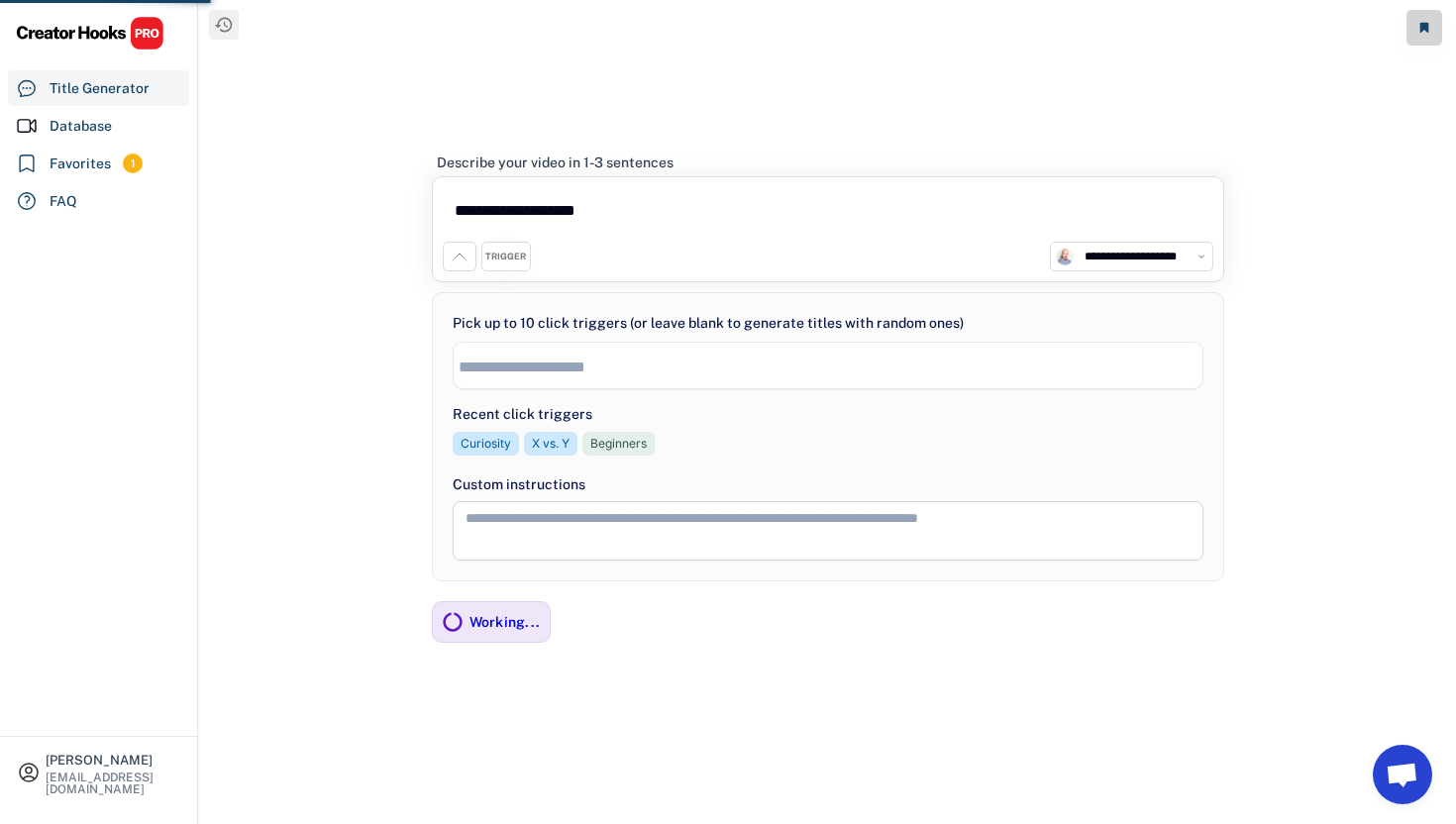 type on "**********" 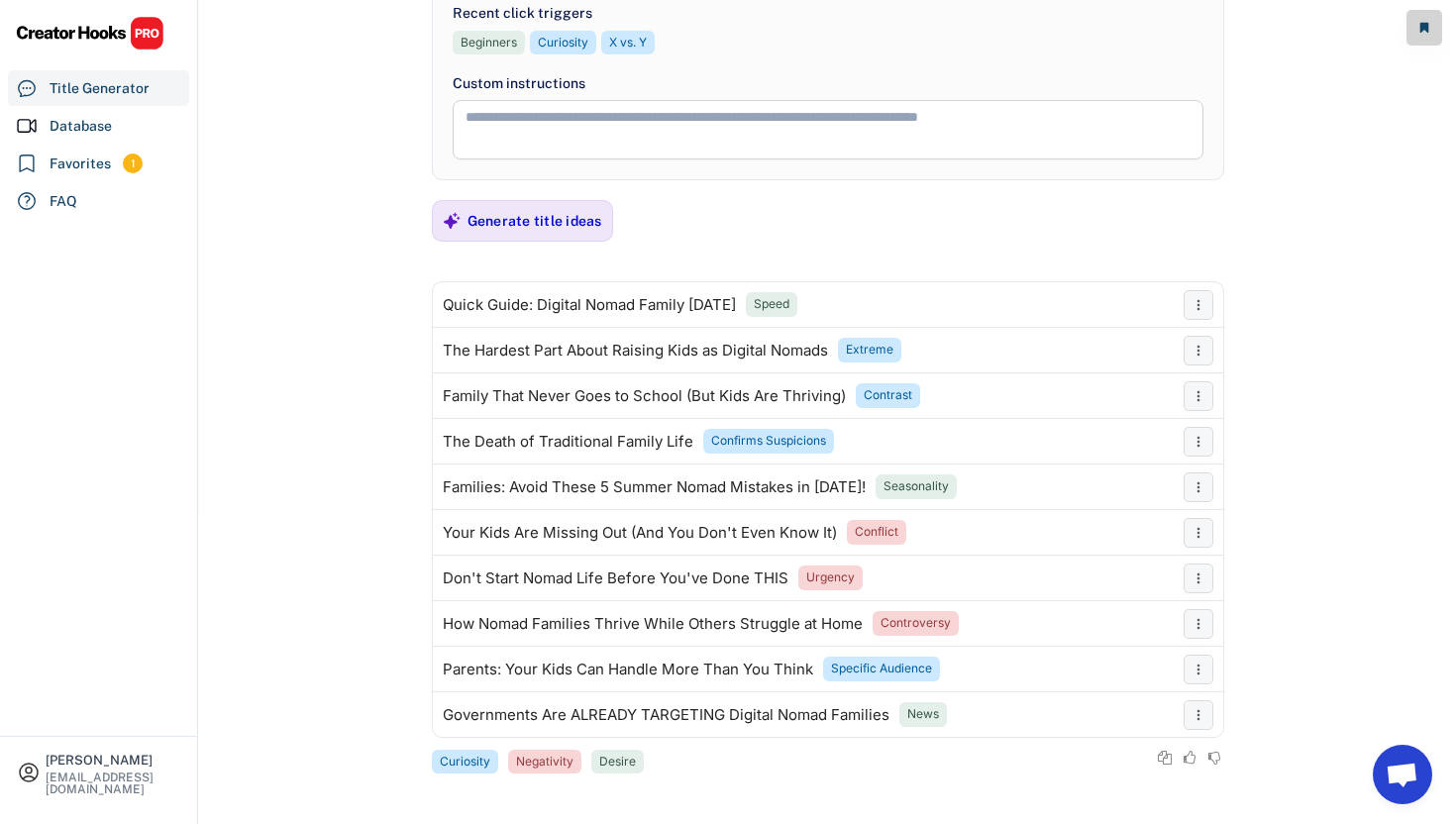 scroll, scrollTop: 310, scrollLeft: 0, axis: vertical 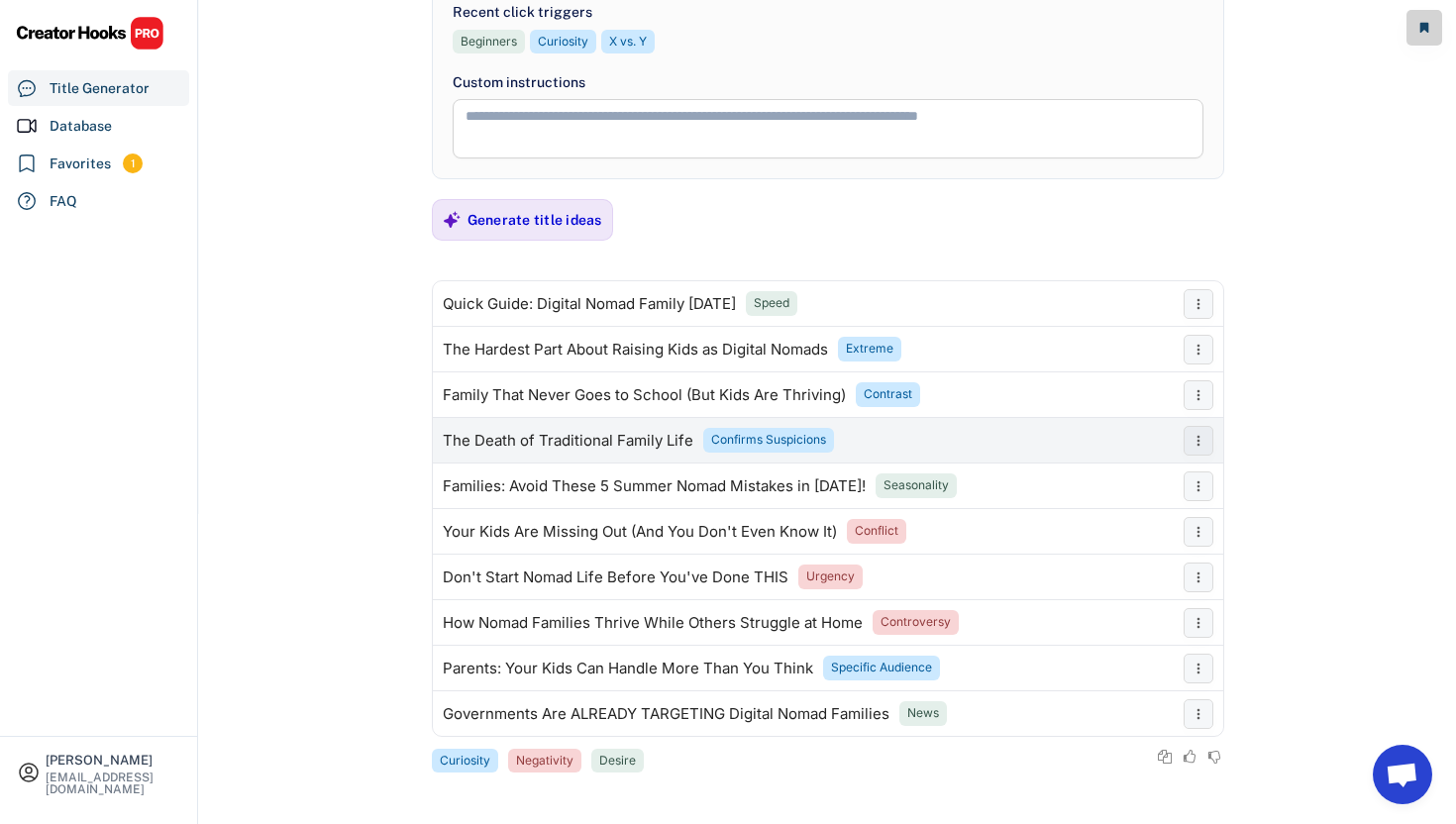 click on "The Death of Traditional Family Life" at bounding box center (568, 441) 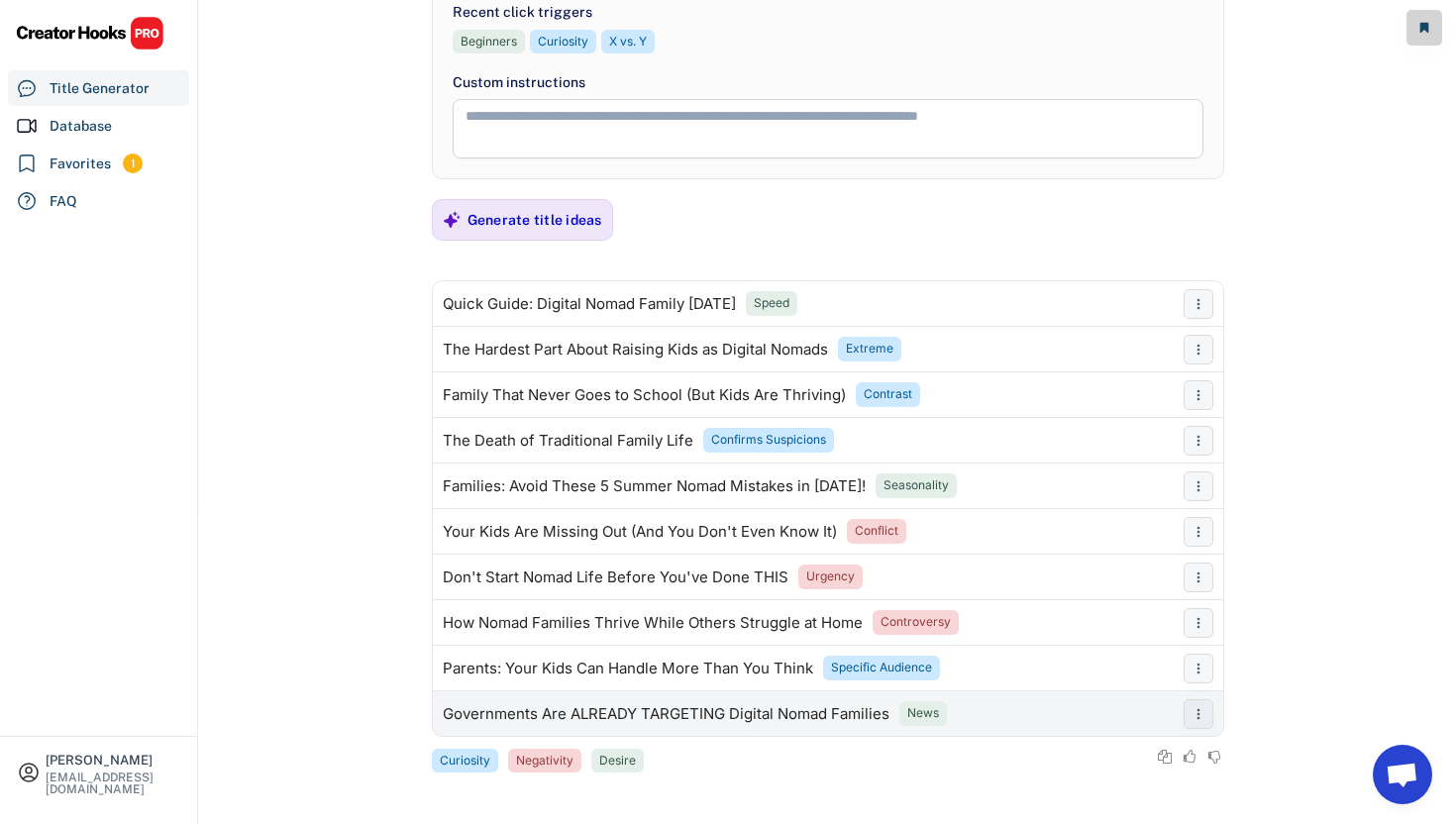 click on "Governments Are ALREADY TARGETING Digital Nomad Families News" at bounding box center (803, 714) 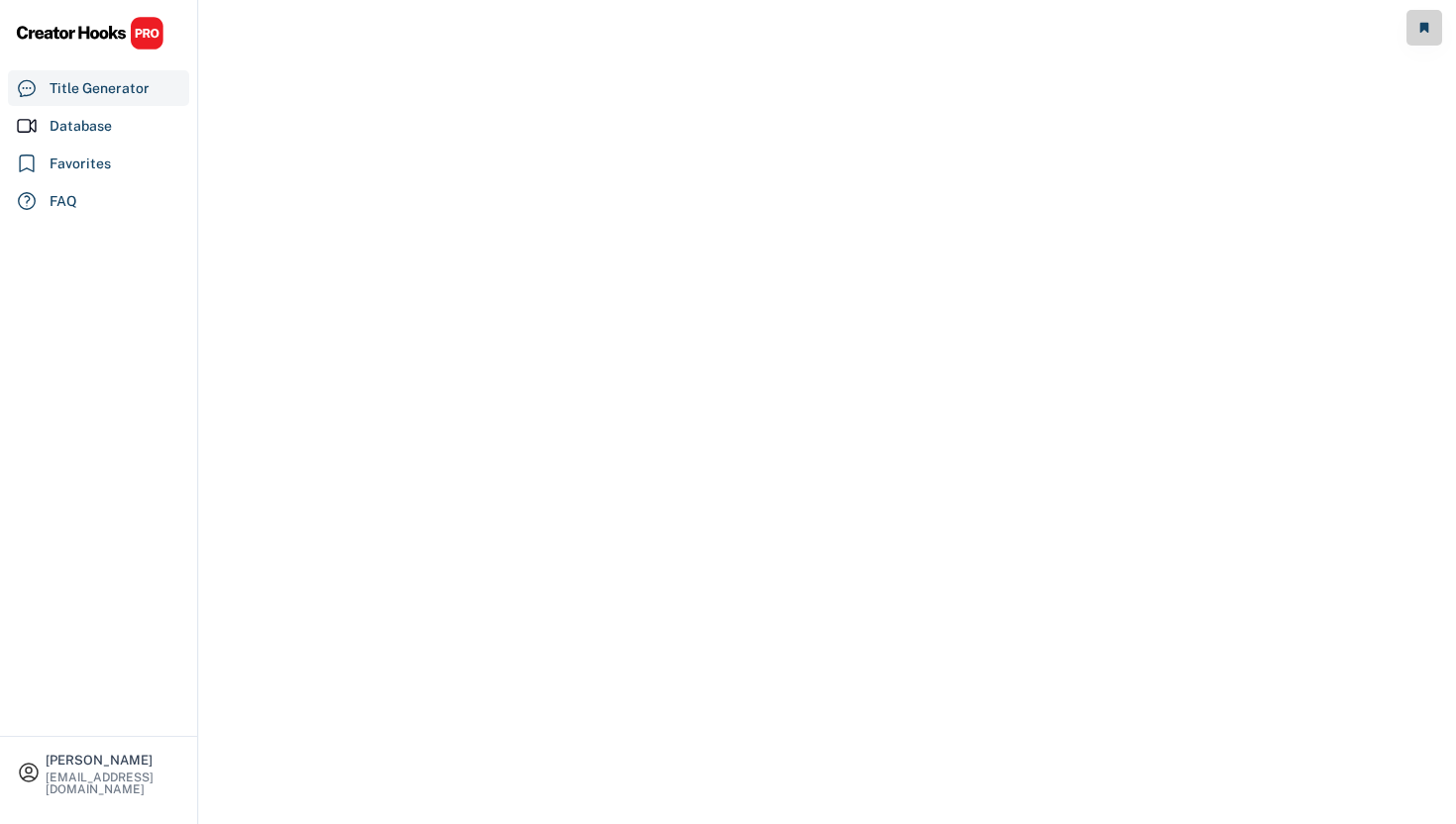 scroll, scrollTop: 0, scrollLeft: 0, axis: both 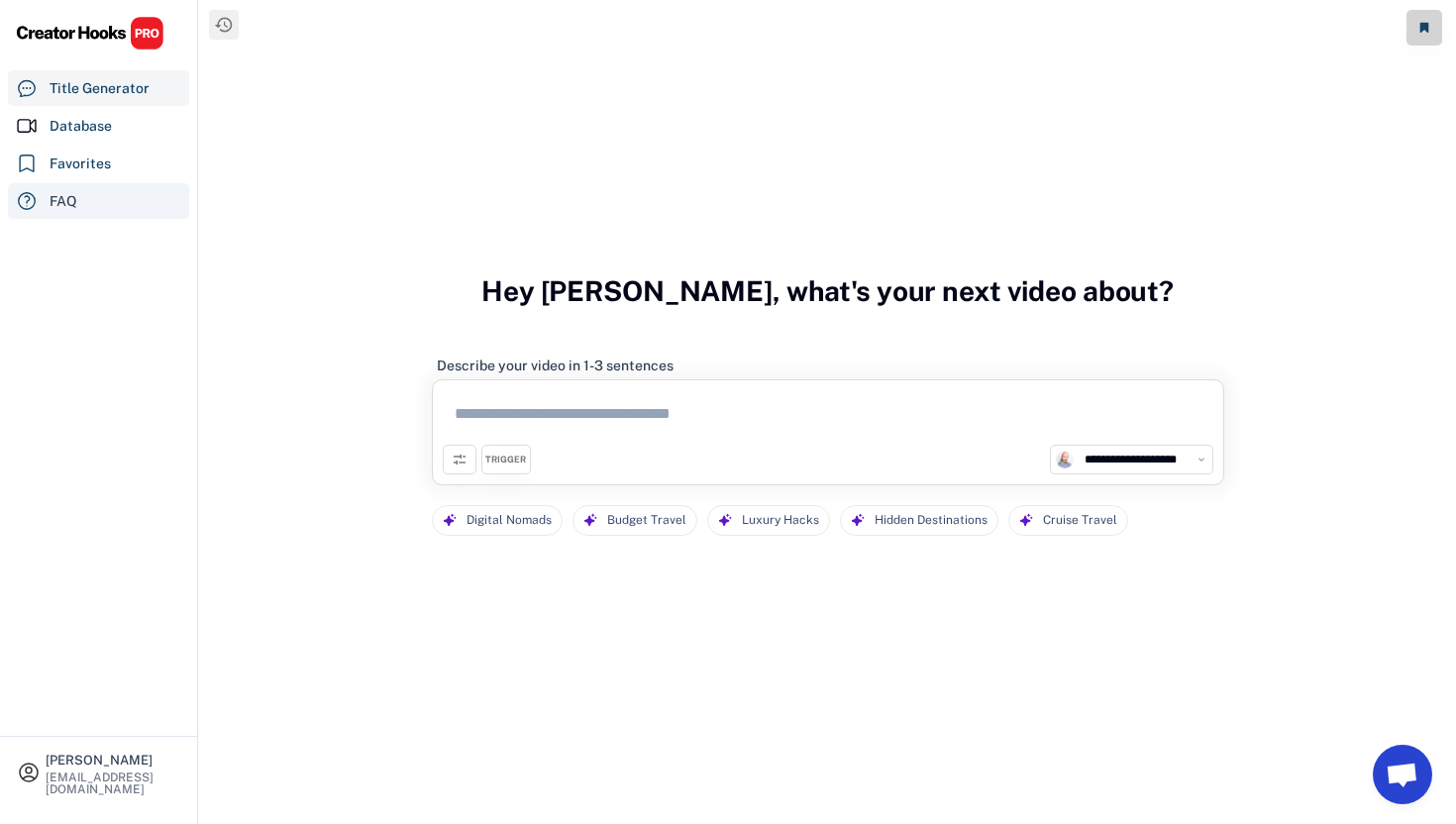 click on "FAQ" at bounding box center (98, 201) 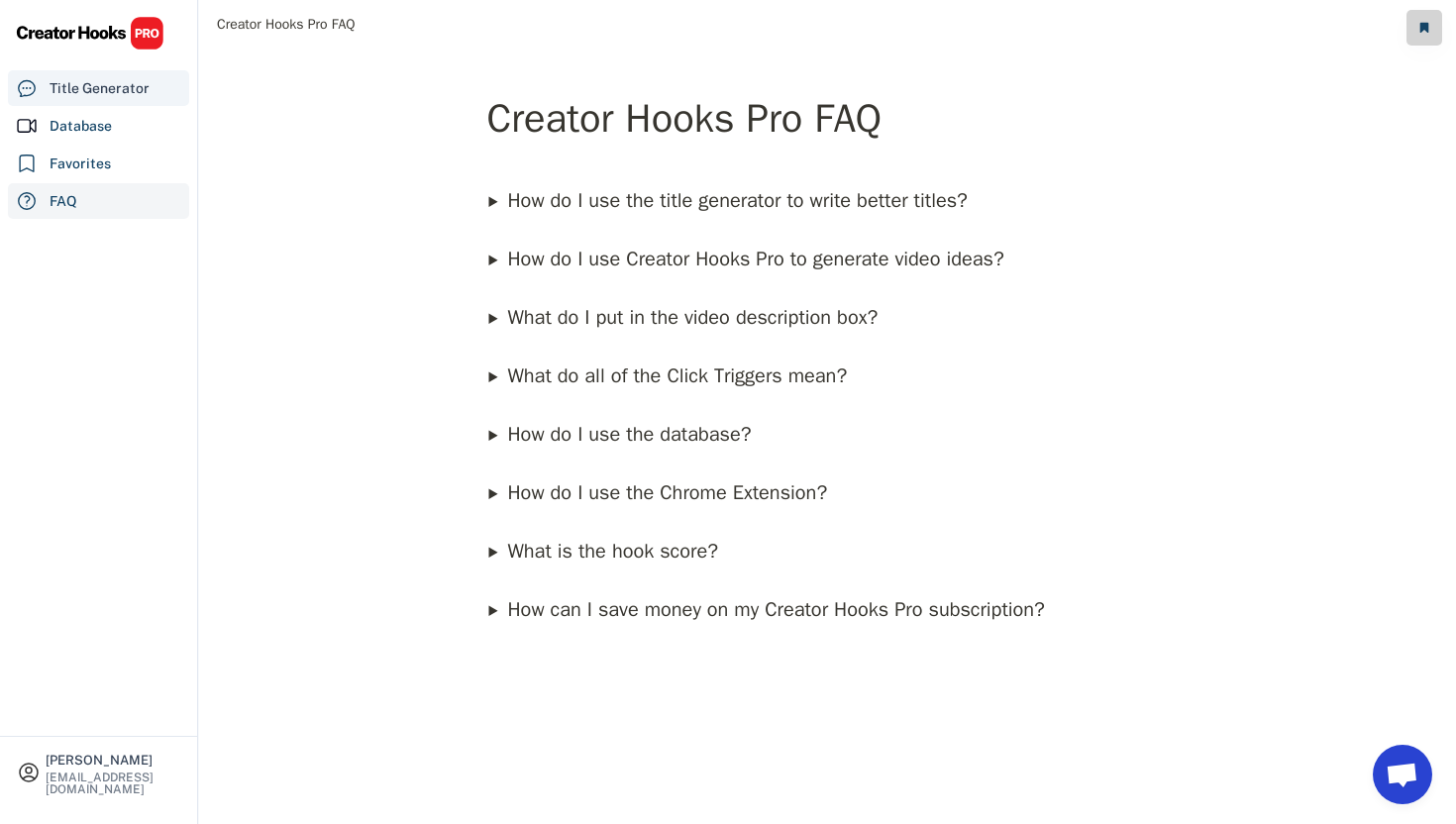click on "Title Generator" at bounding box center (99, 88) 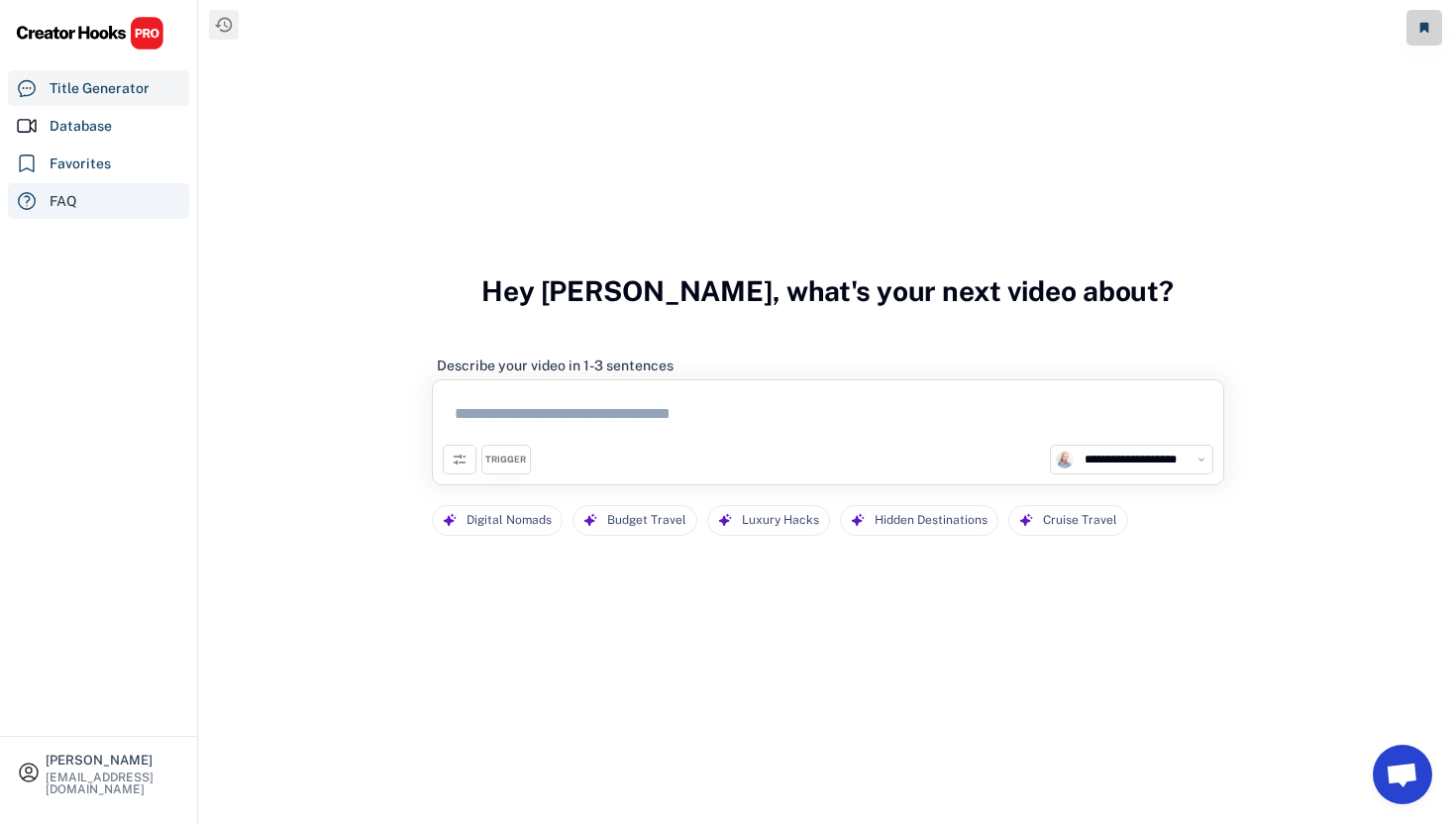 click on "FAQ" at bounding box center (63, 201) 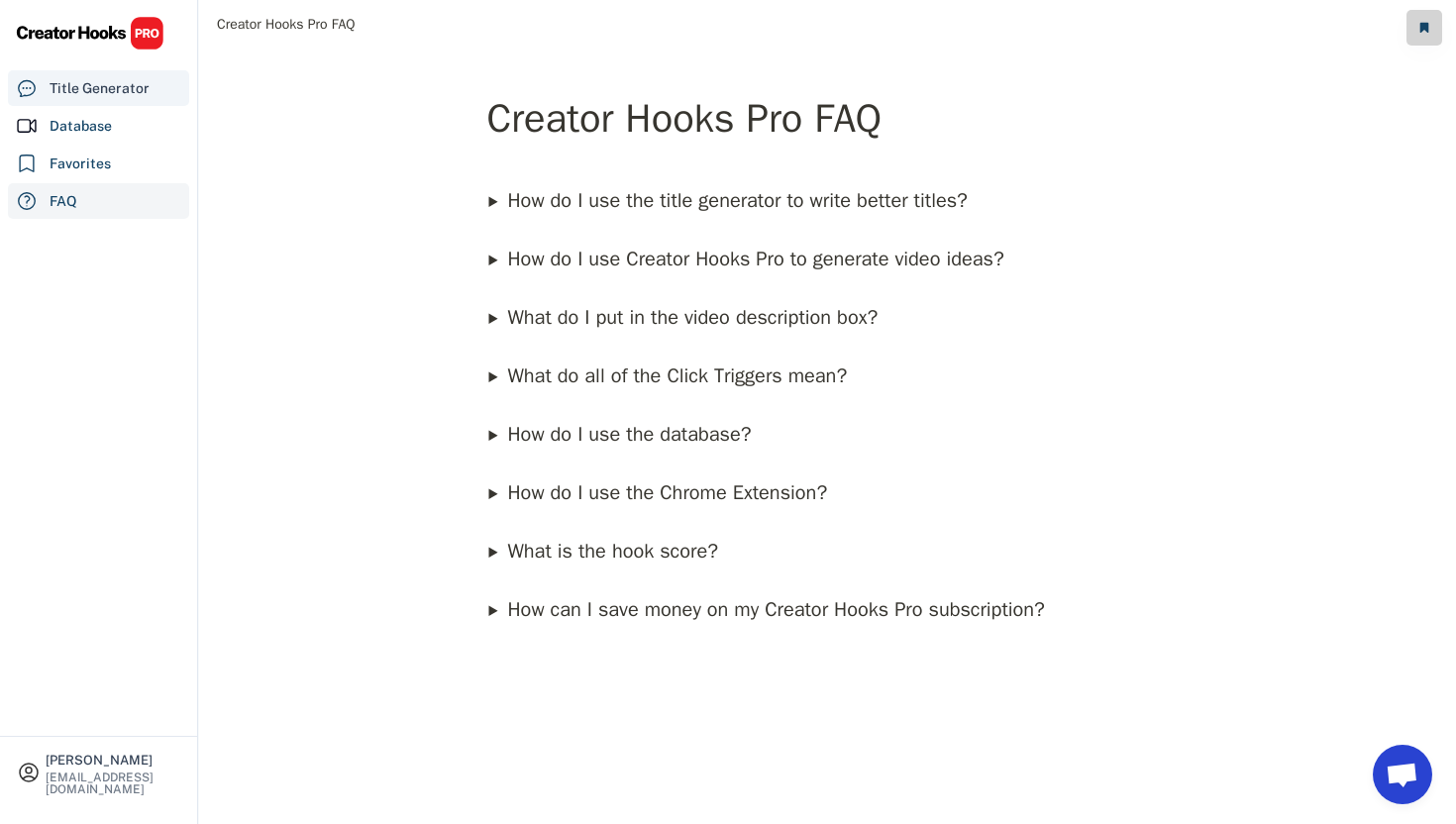 click on "Title Generator" at bounding box center [99, 88] 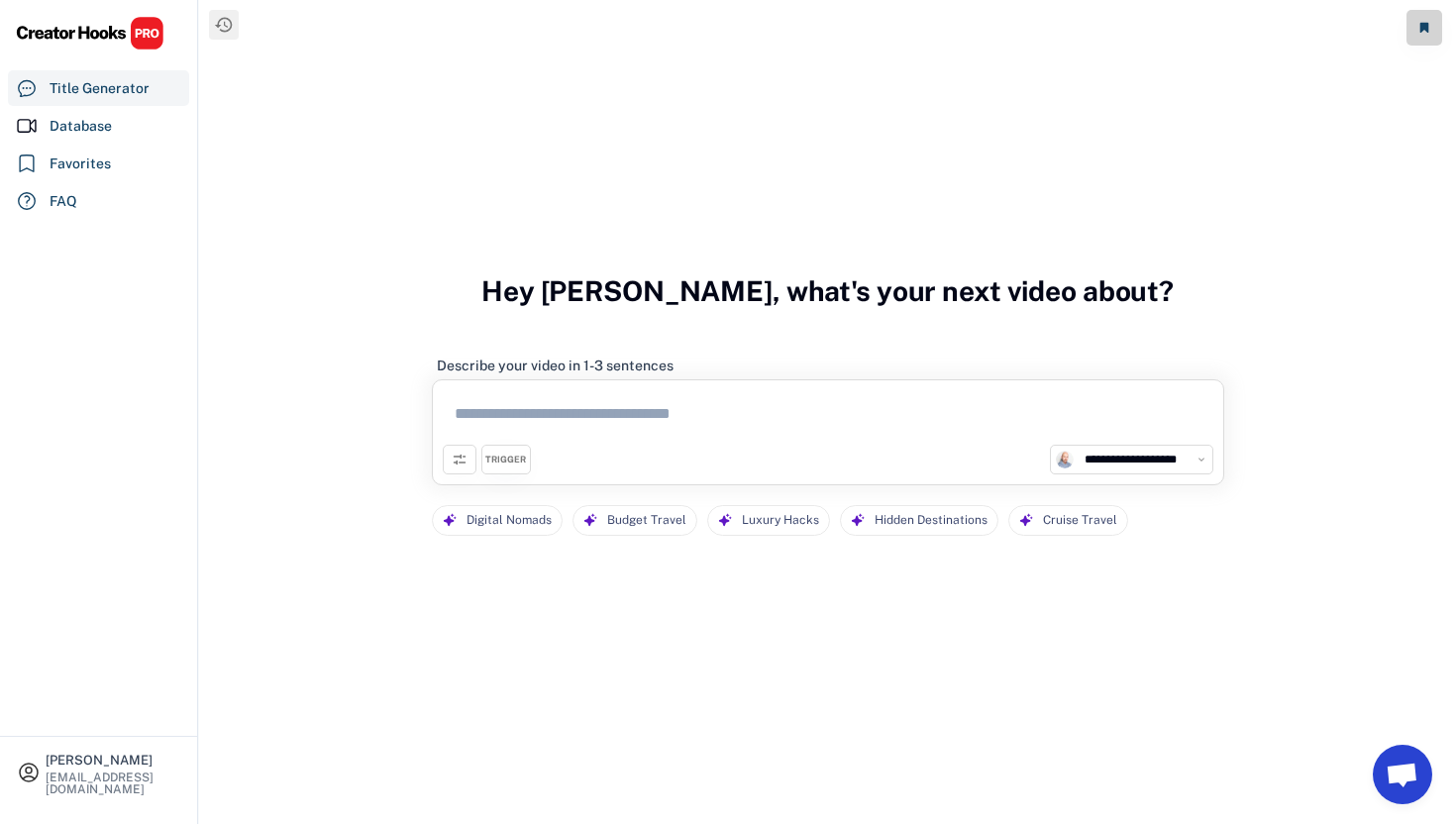 click on "**********" at bounding box center [1131, 460] 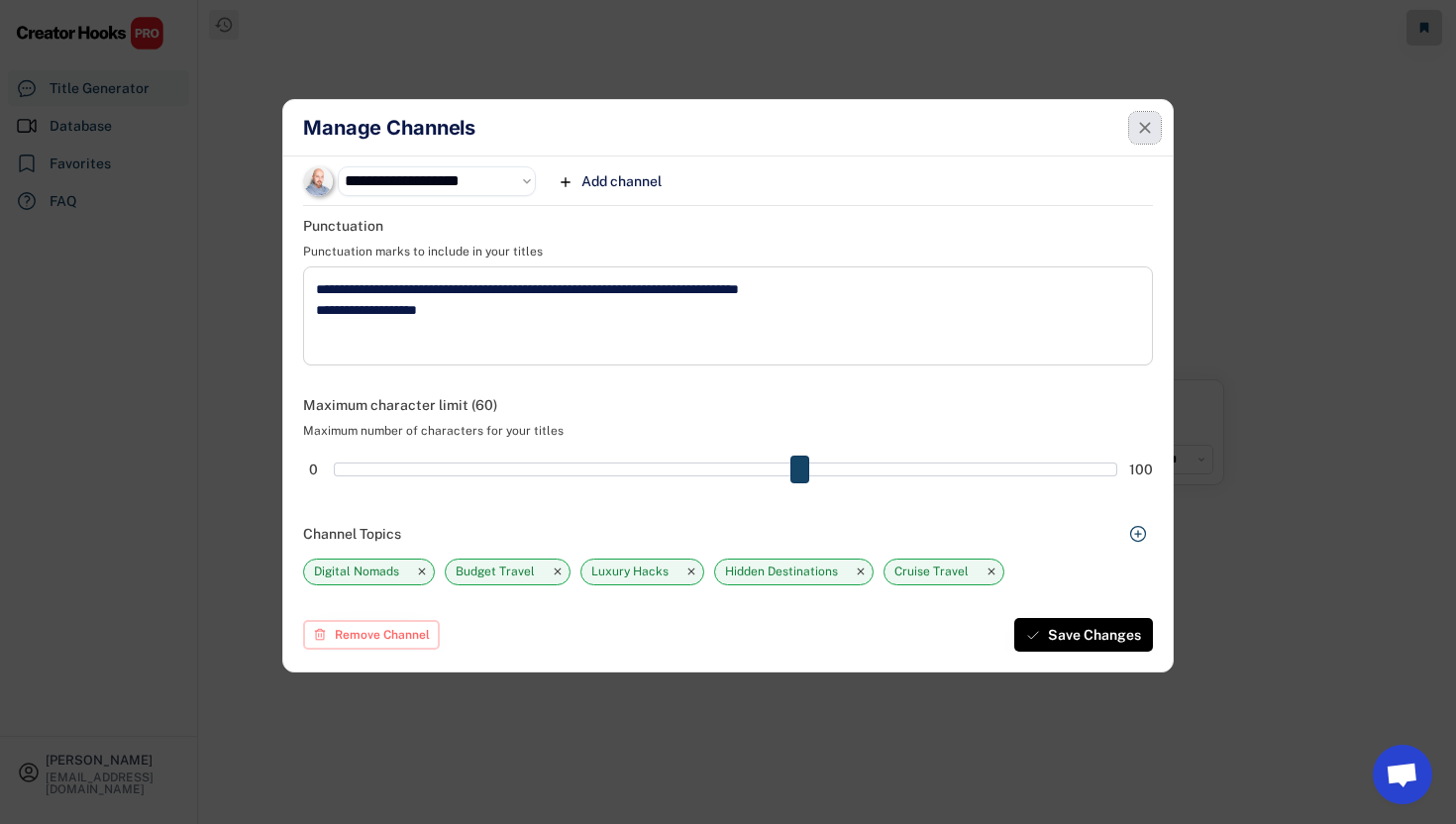 click 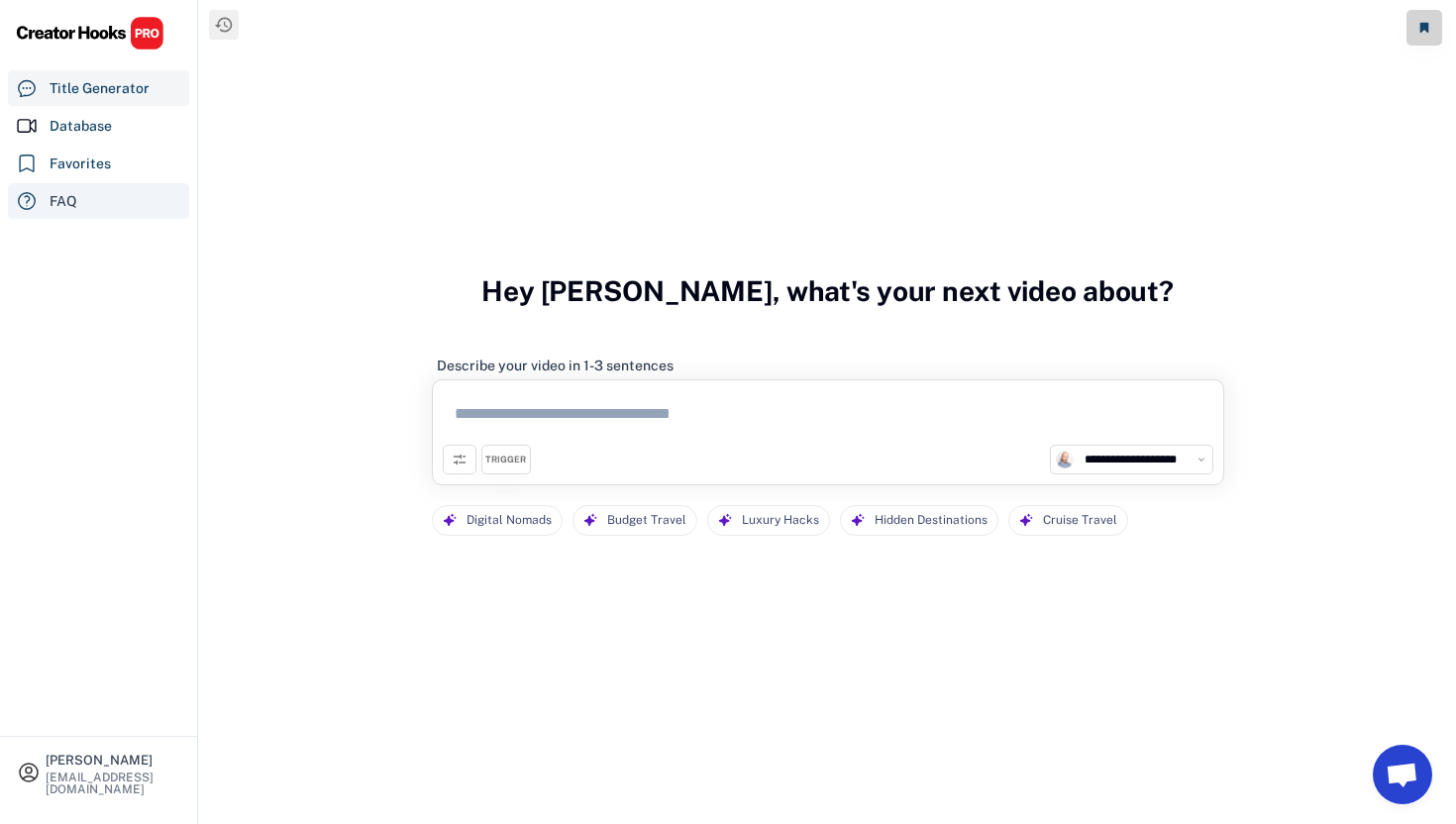 click on "FAQ" at bounding box center [63, 201] 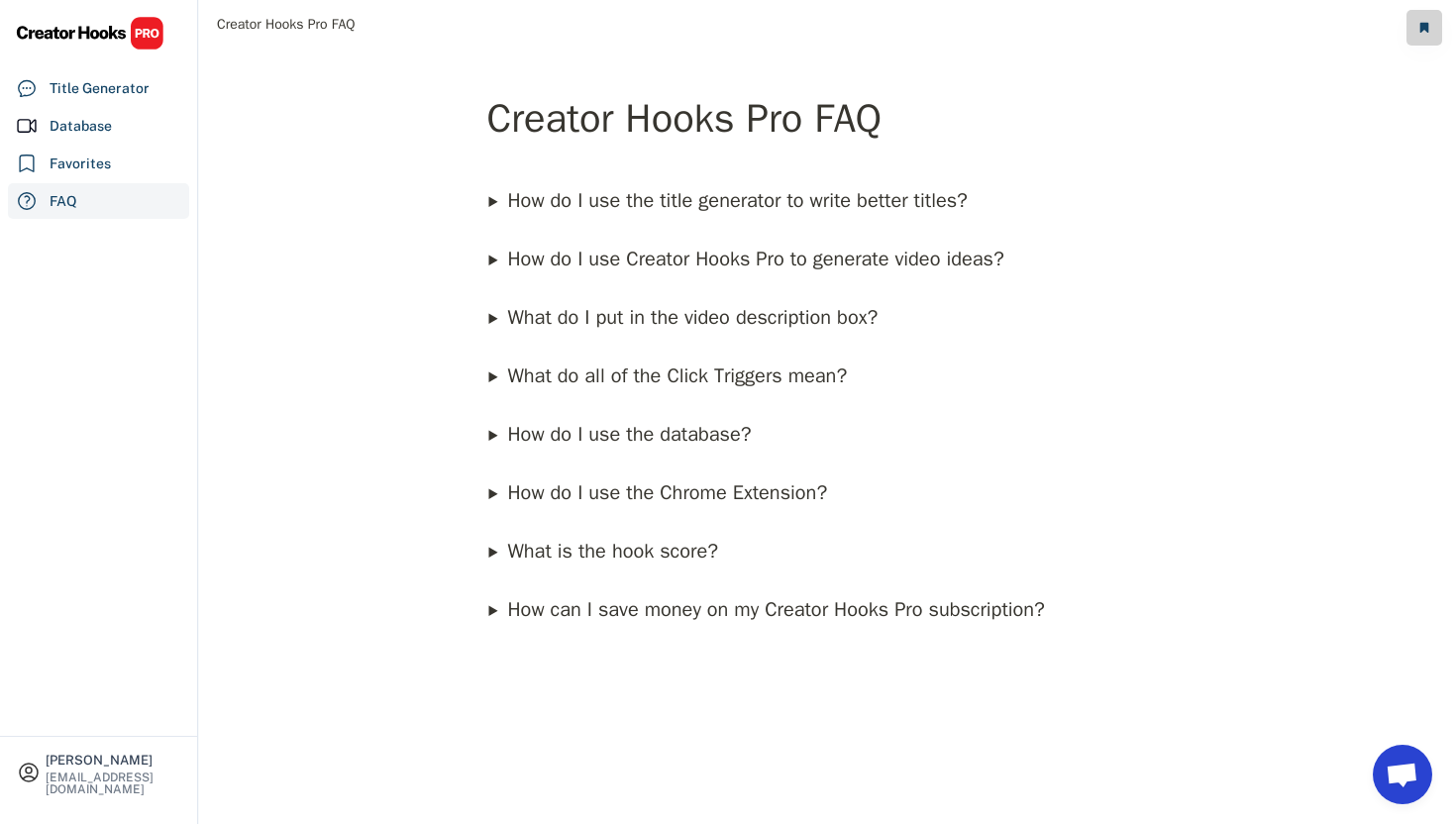 click on "How do I use Creator Hooks Pro to generate video ideas?" at bounding box center [755, 258] 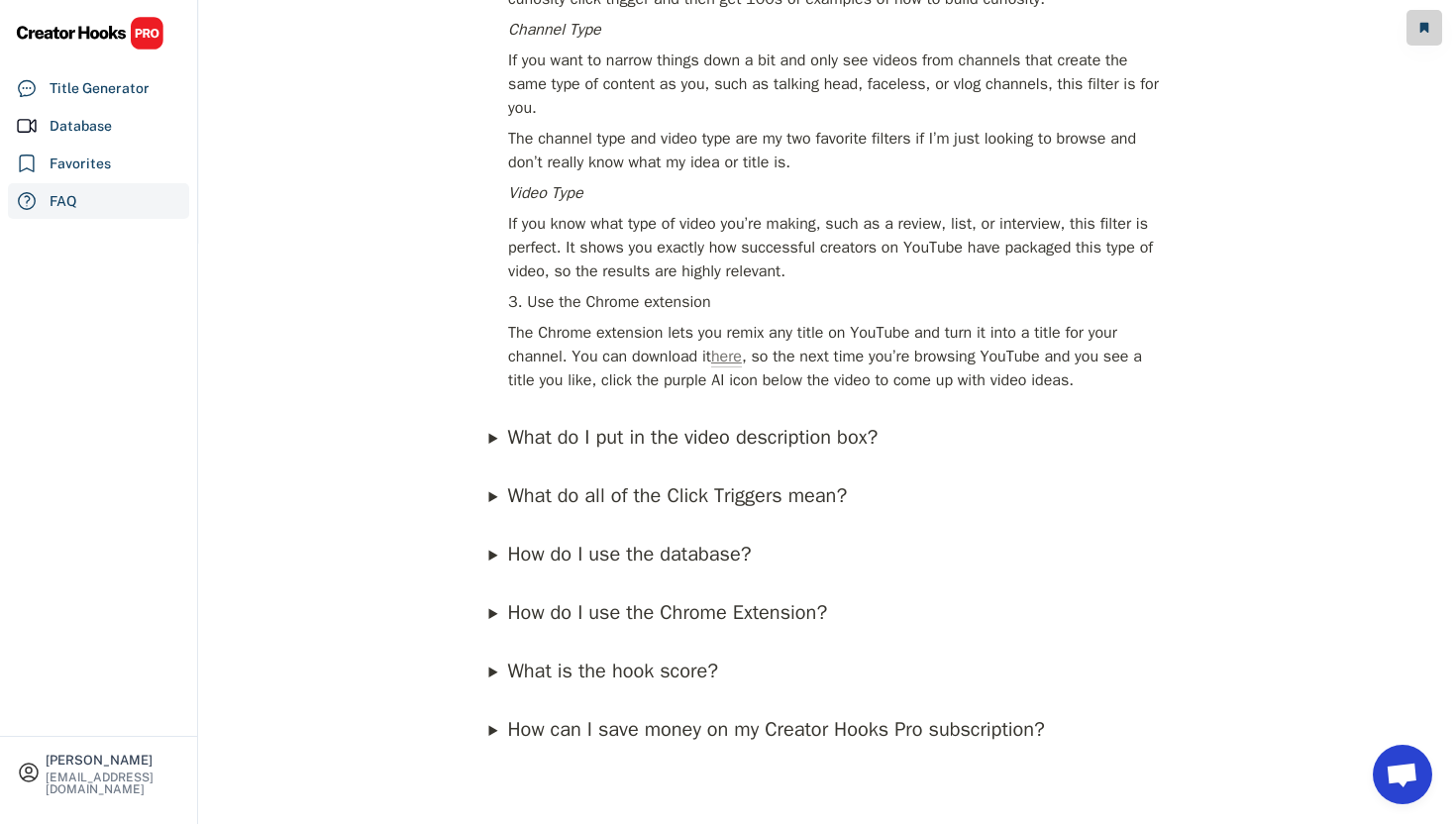 scroll, scrollTop: 579, scrollLeft: 0, axis: vertical 